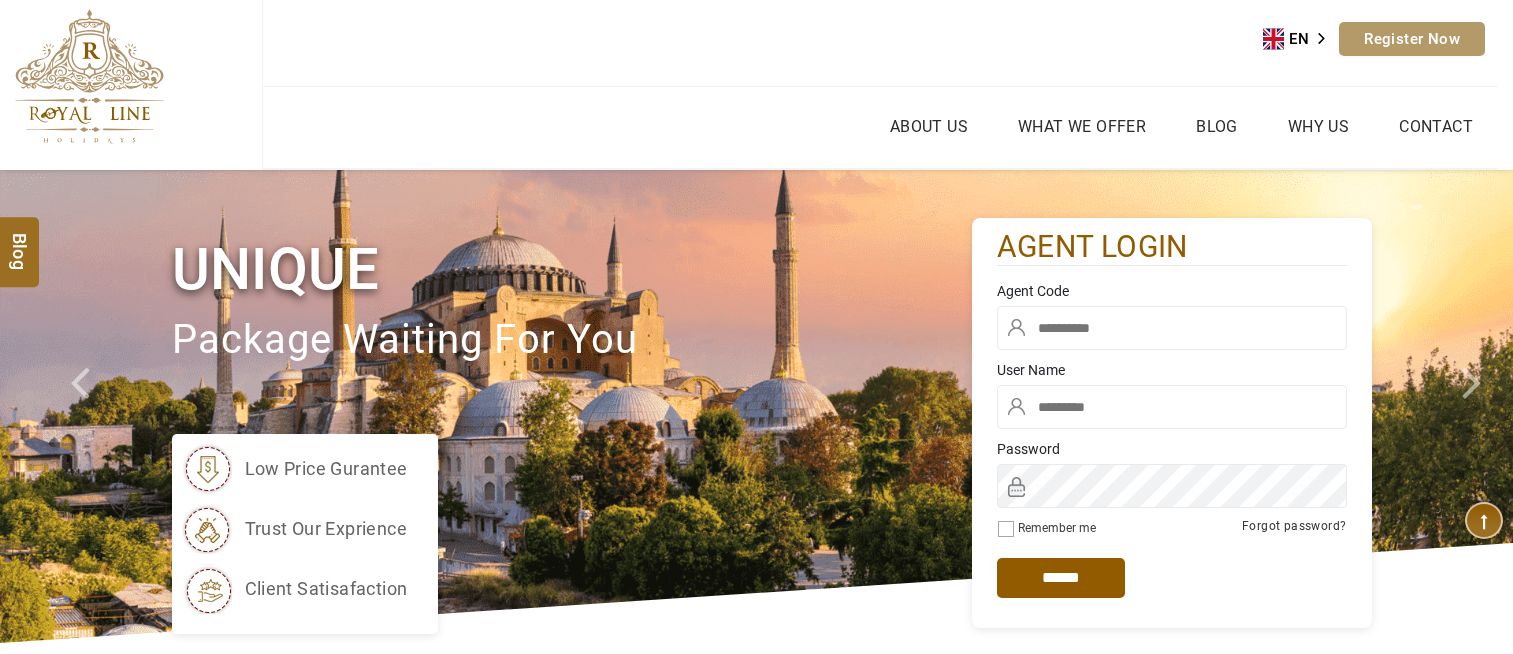 scroll, scrollTop: 0, scrollLeft: 0, axis: both 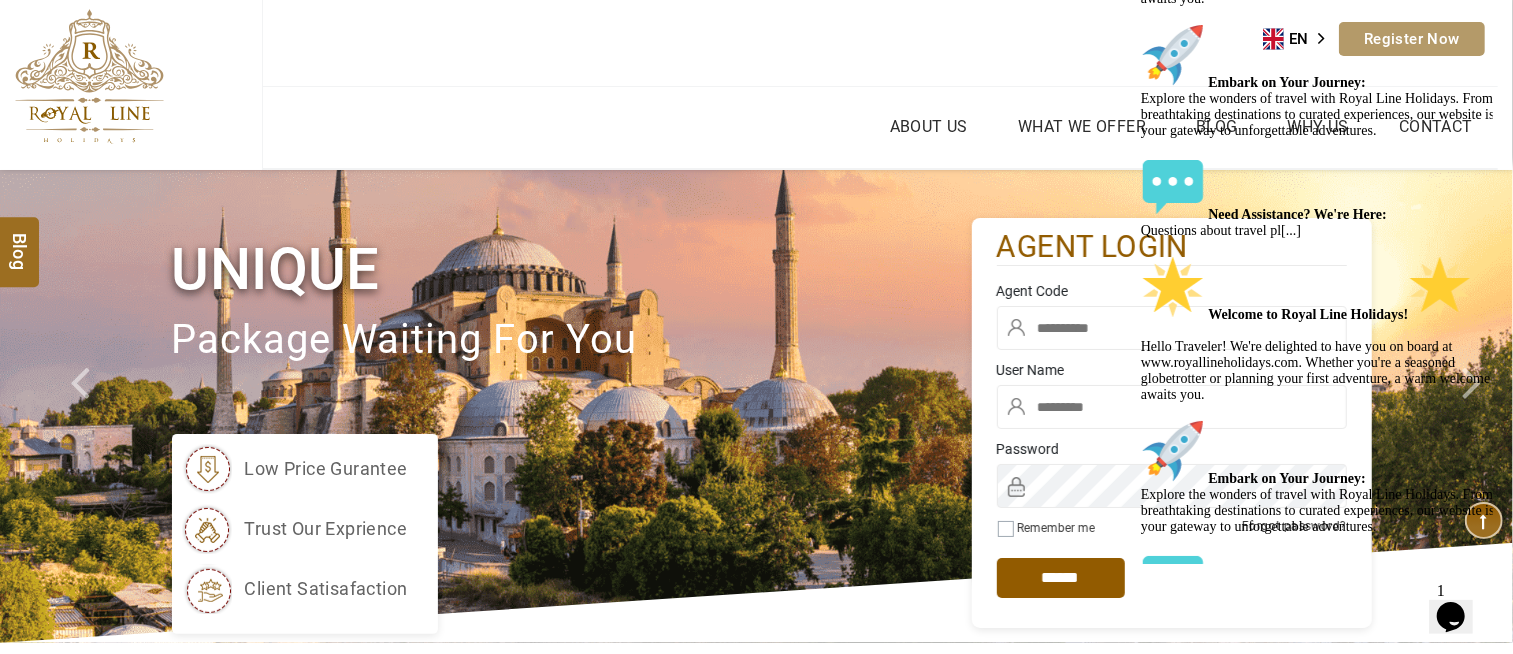 type on "******" 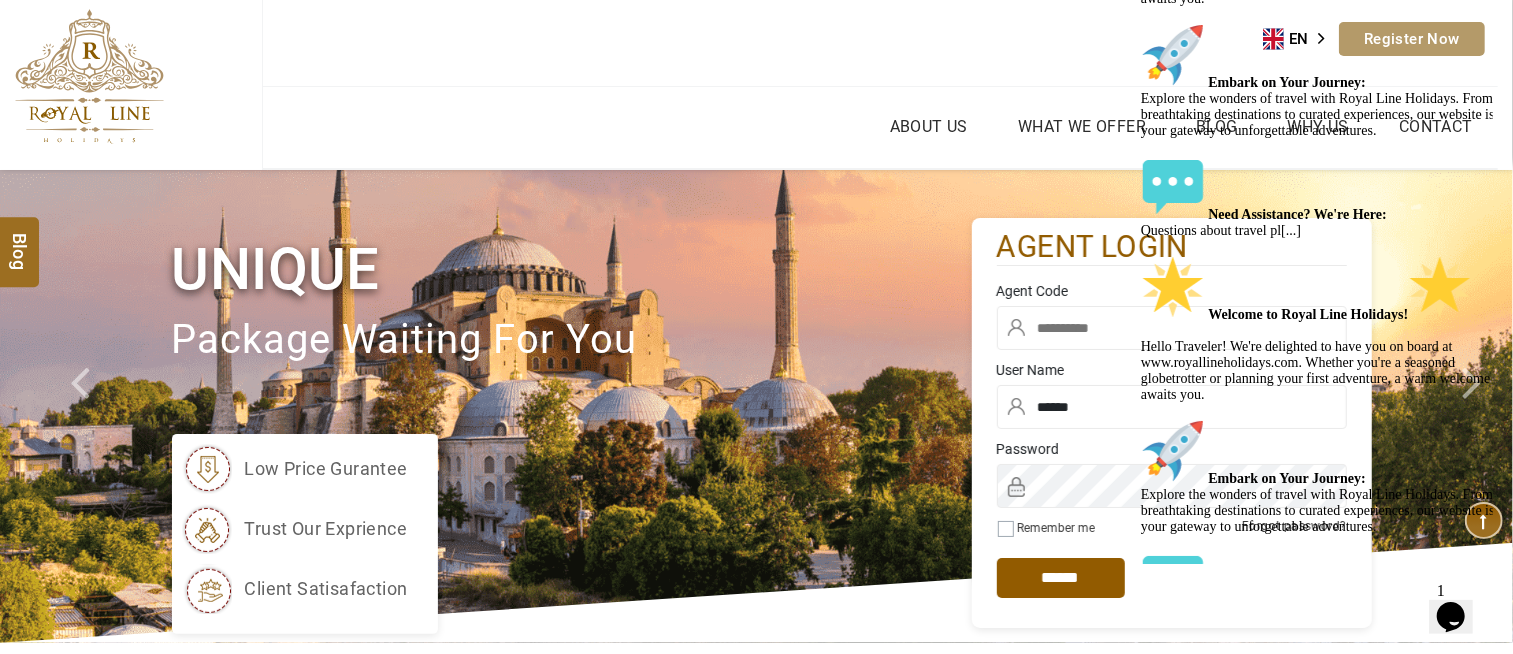 click on "Agent Code" at bounding box center [1172, 291] 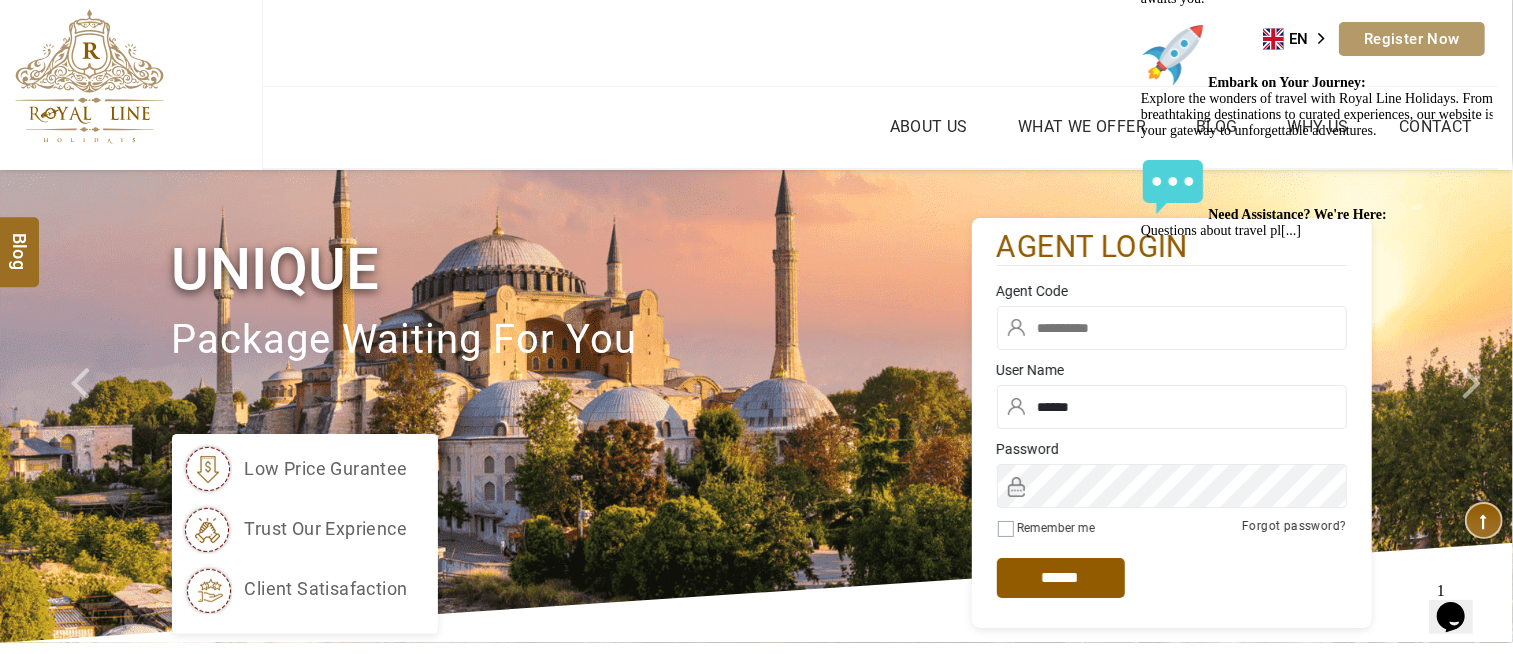click at bounding box center [1172, 328] 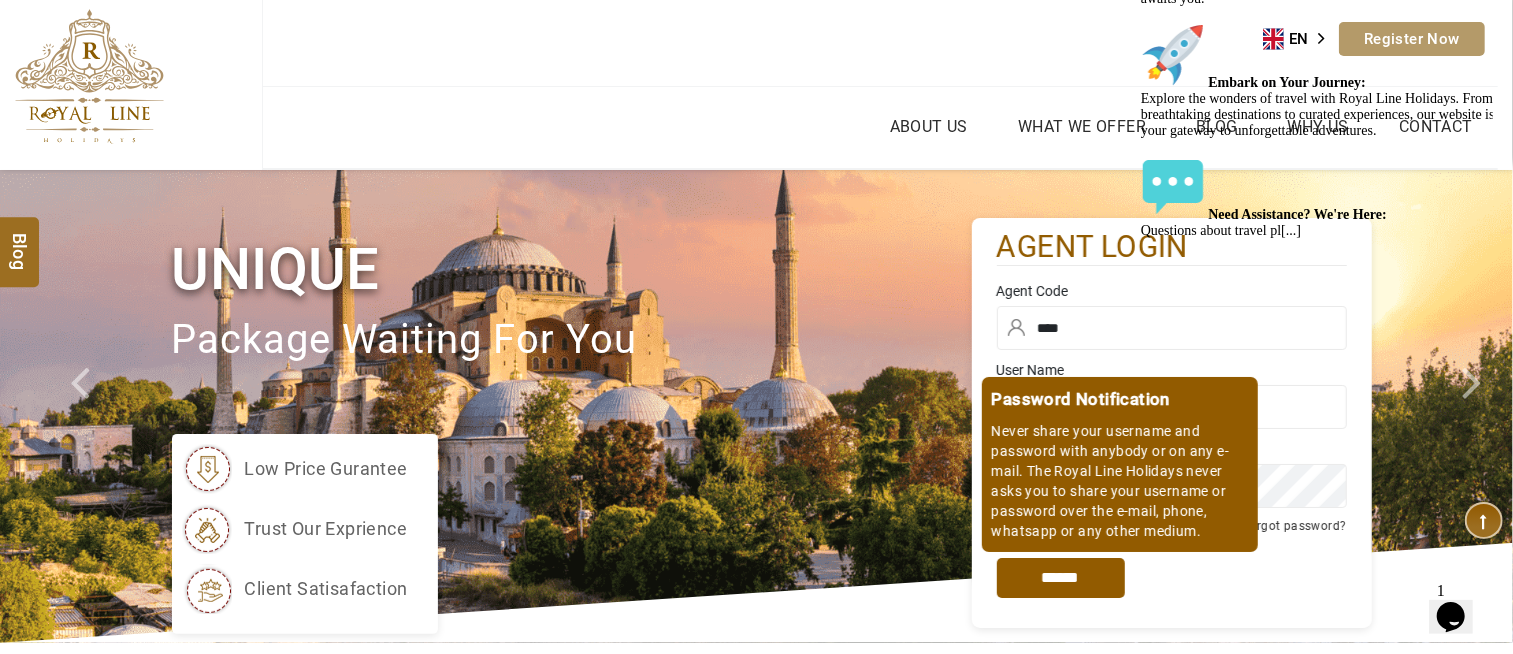 type on "****" 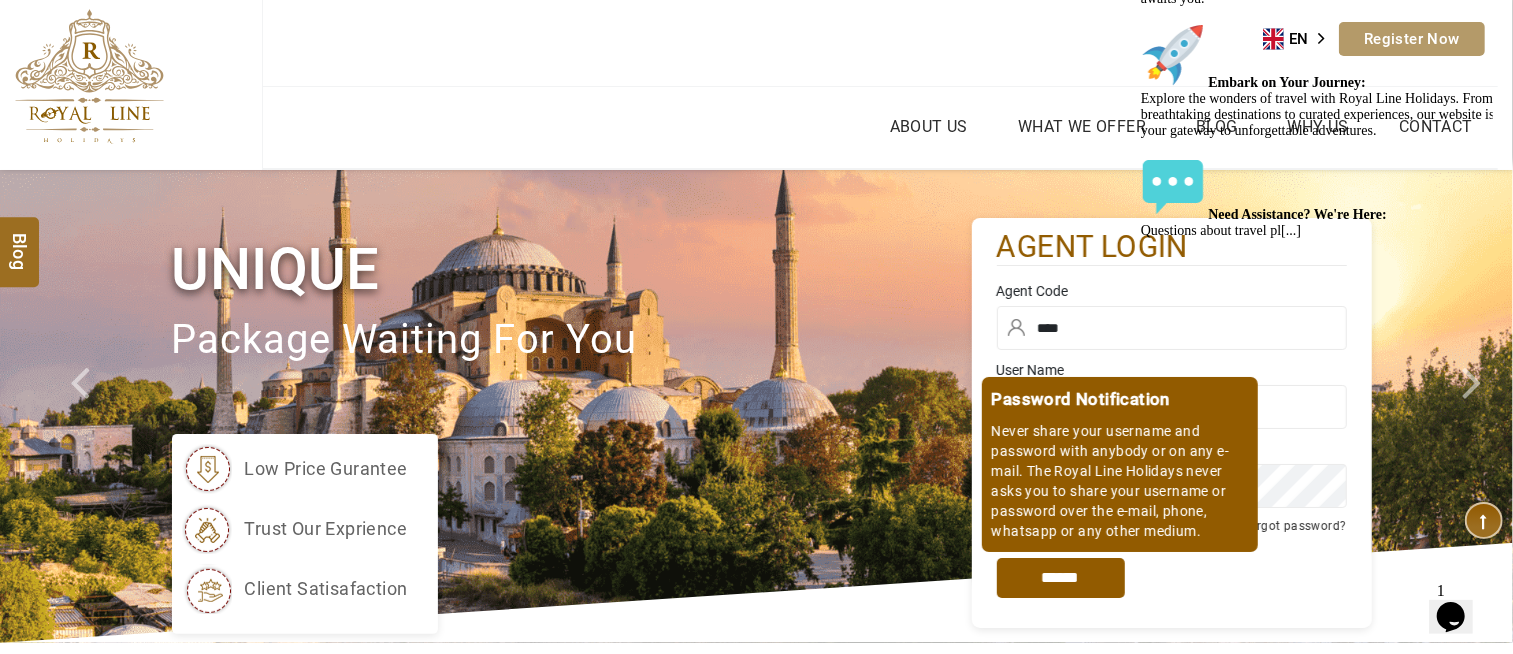 drag, startPoint x: 1018, startPoint y: 581, endPoint x: 325, endPoint y: 232, distance: 775.9188 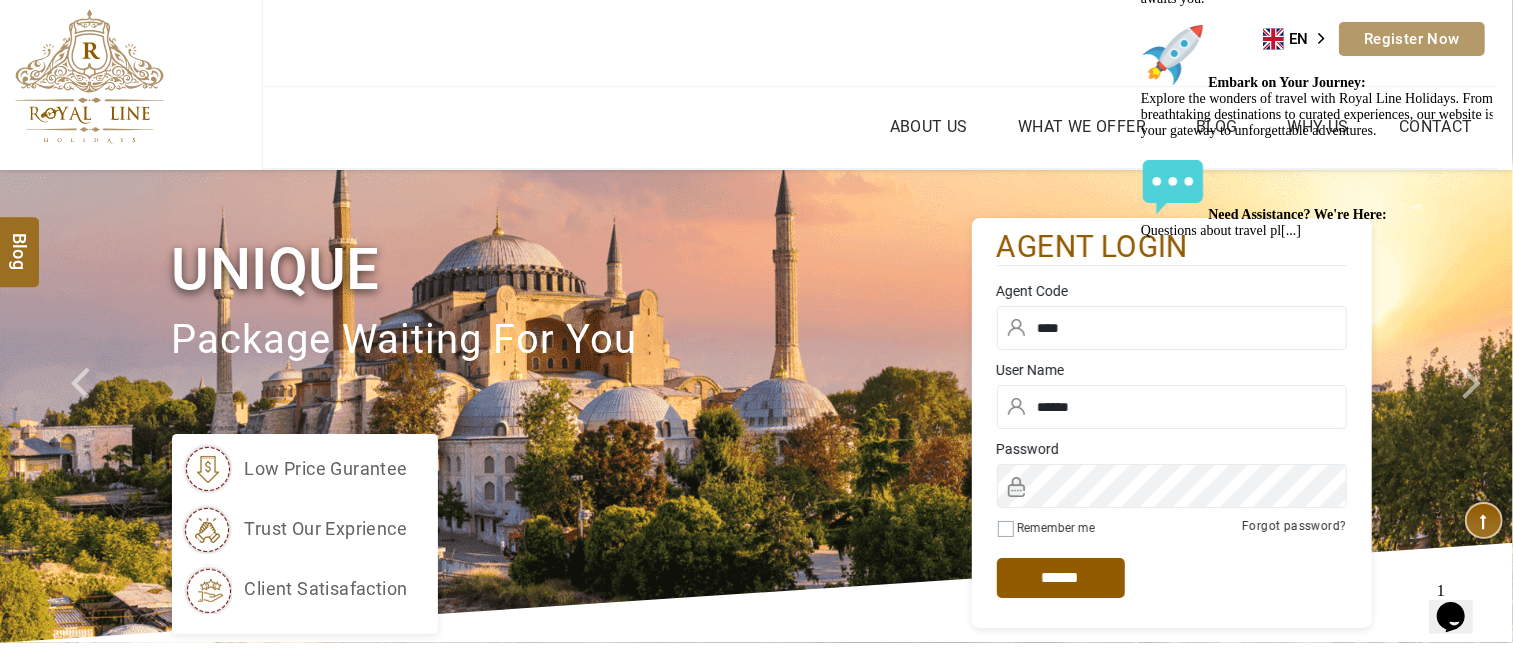 click at bounding box center [1140, -140] 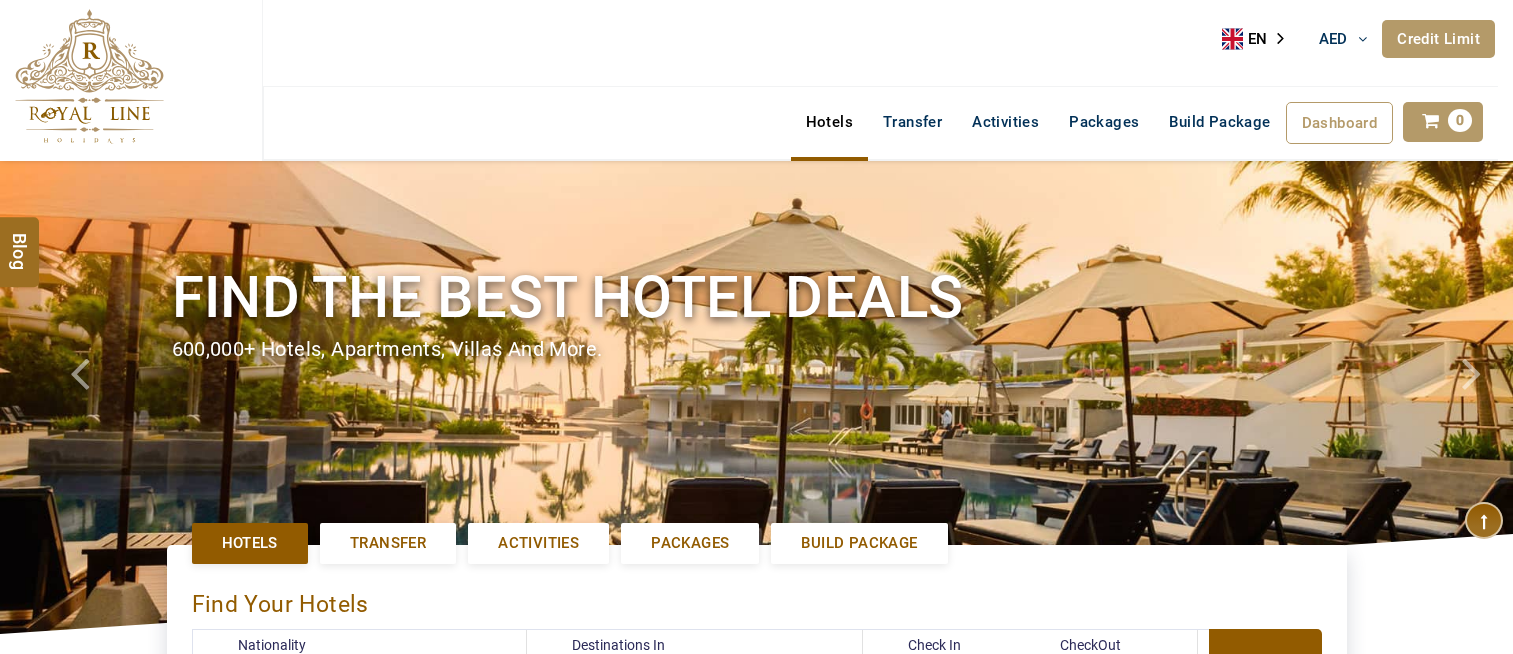 select on "******" 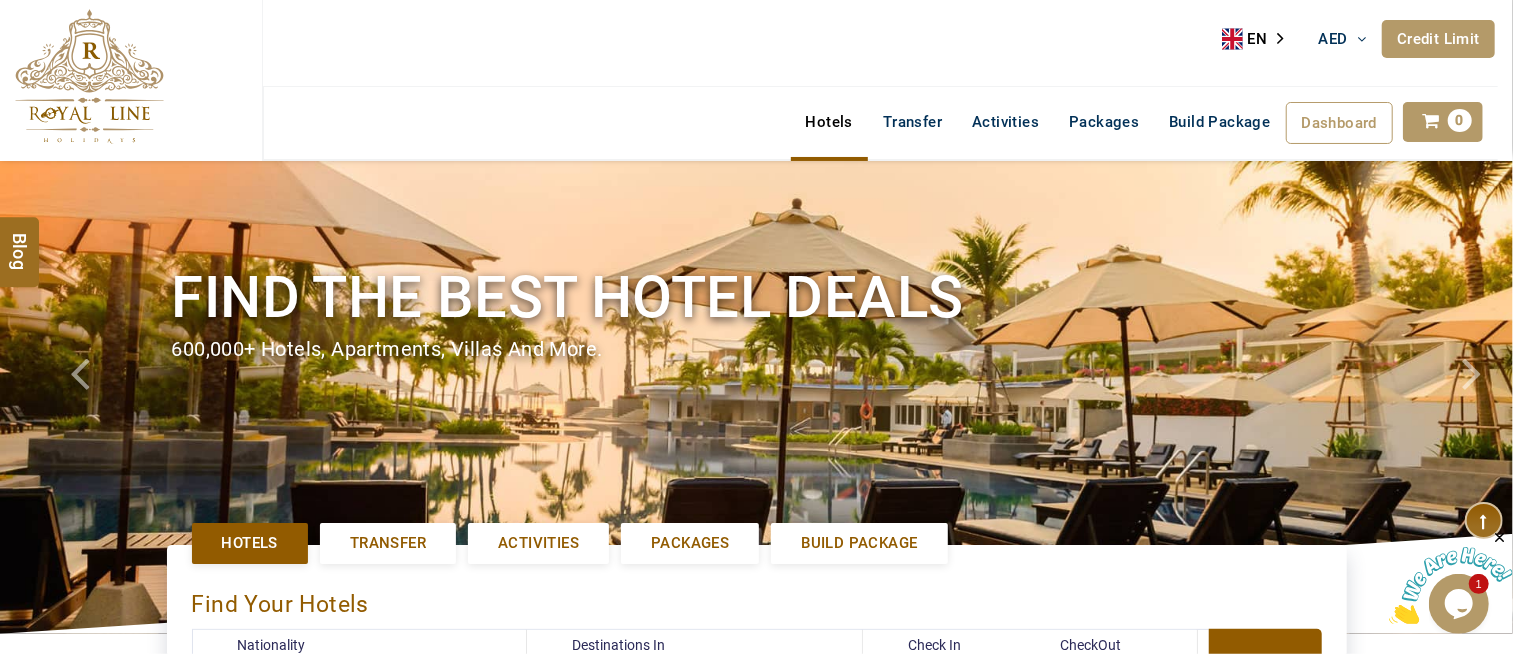 scroll, scrollTop: 0, scrollLeft: 0, axis: both 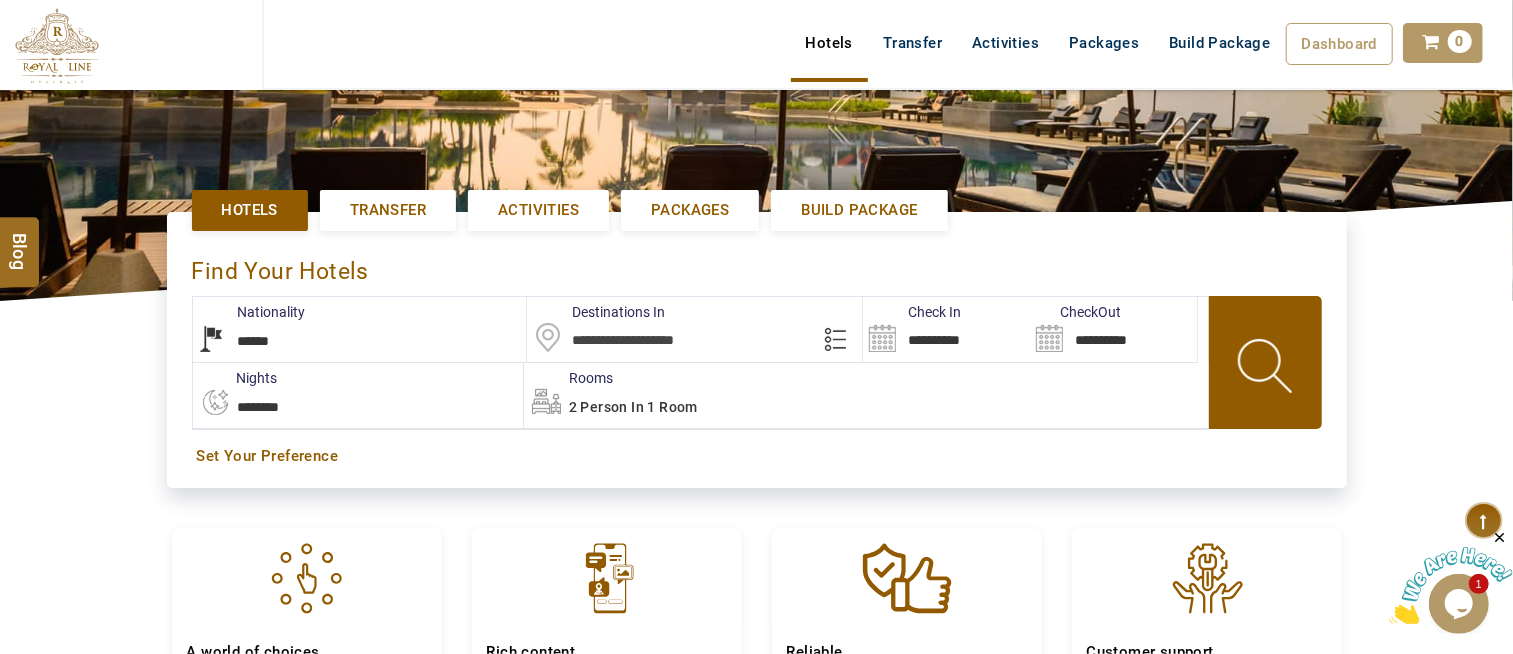 click at bounding box center (694, 329) 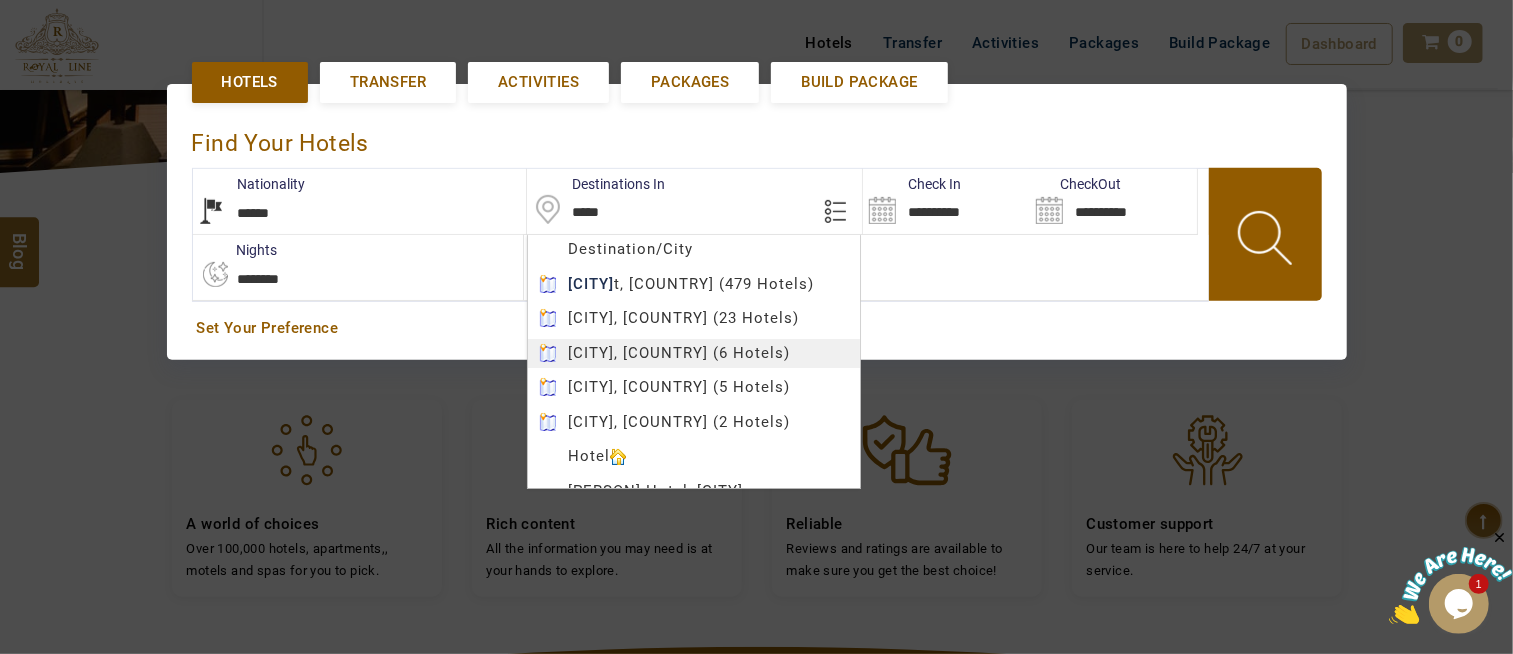scroll, scrollTop: 350, scrollLeft: 0, axis: vertical 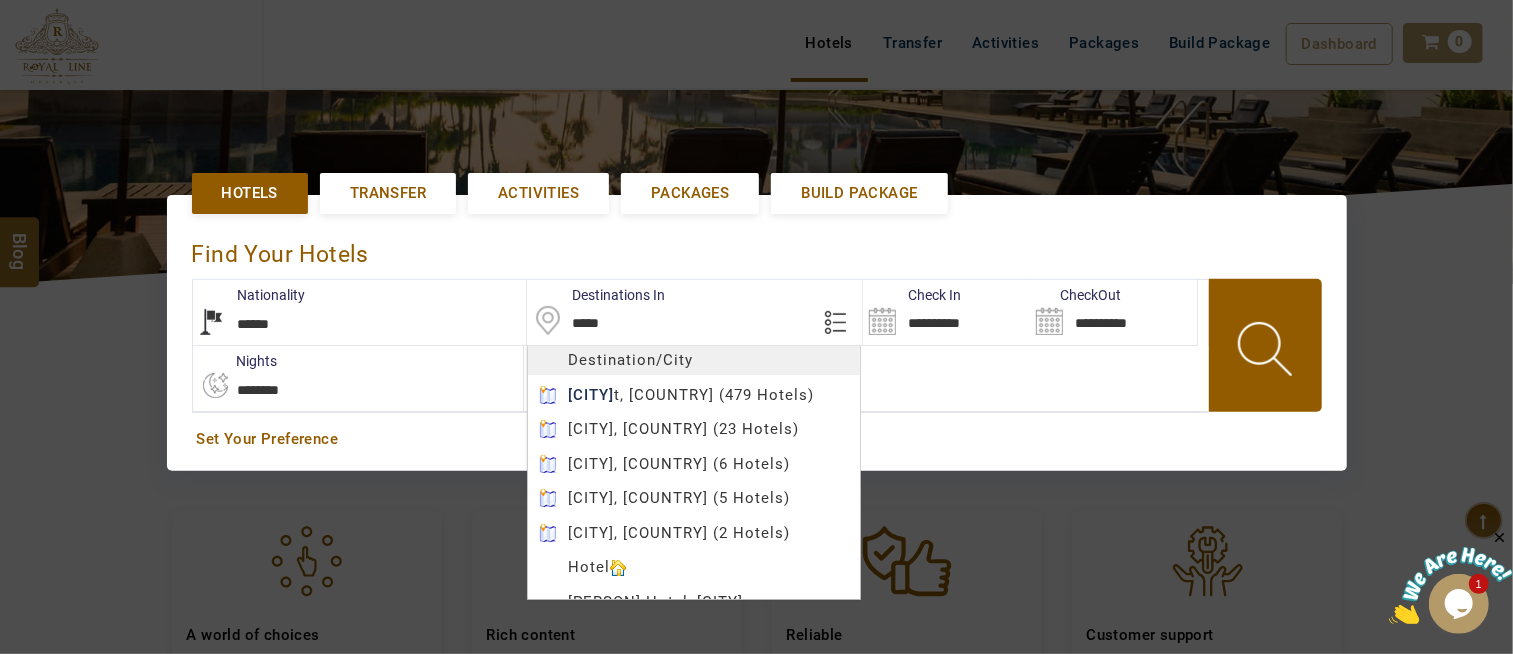 type on "*****" 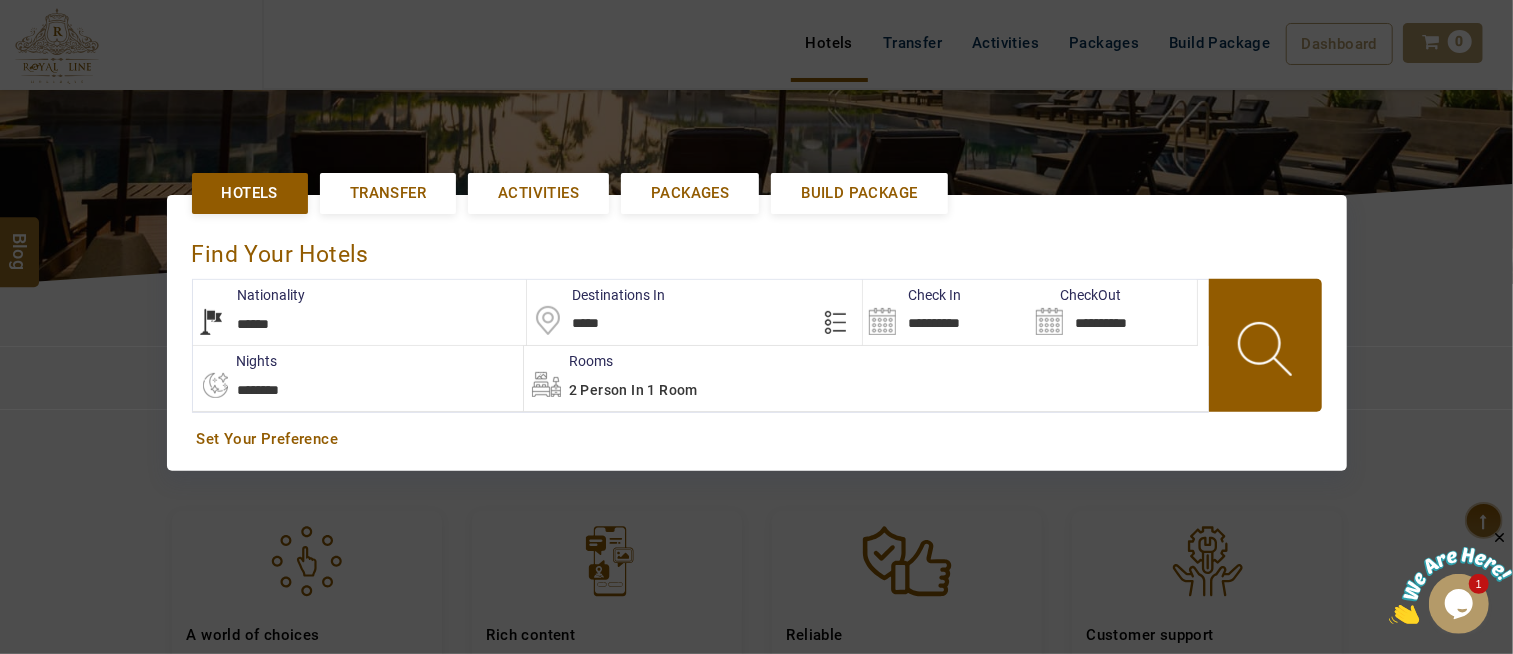 click on "2 Person in    1 Room" at bounding box center [866, 378] 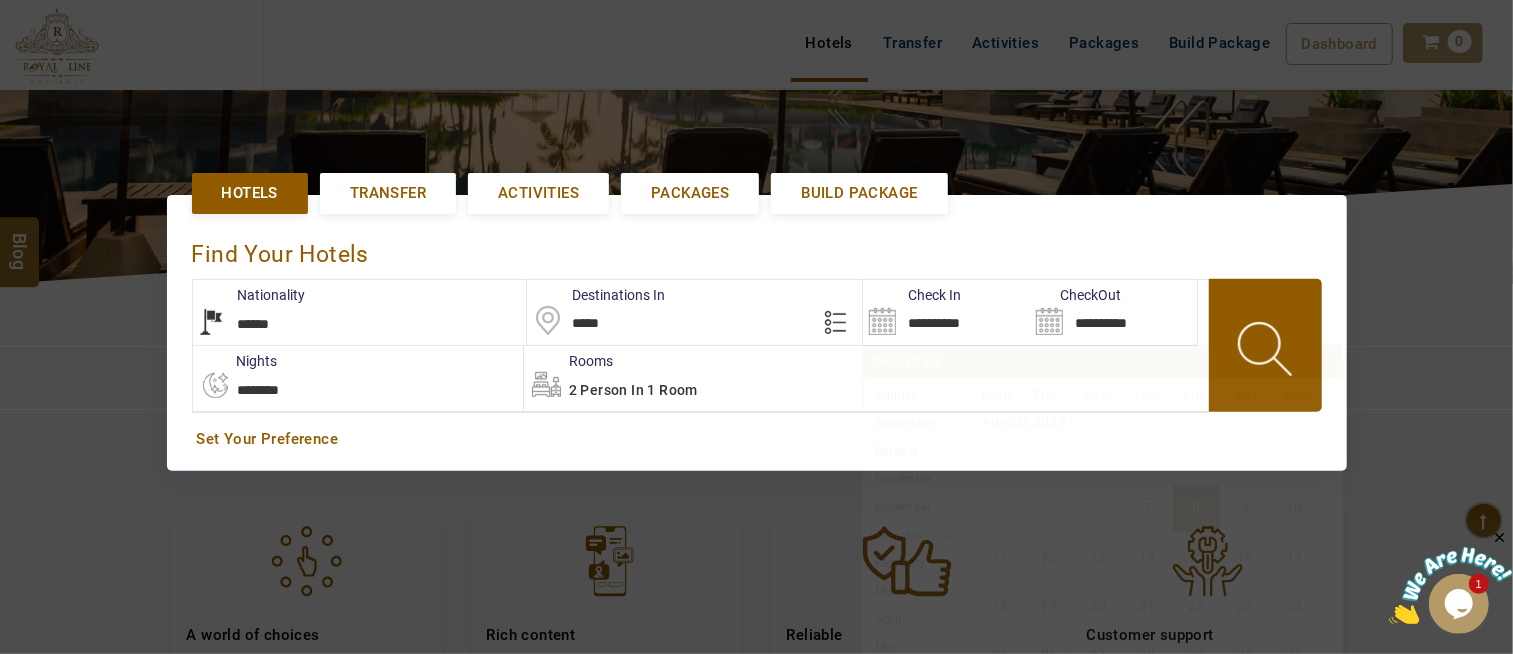 click on "**********" at bounding box center [946, 312] 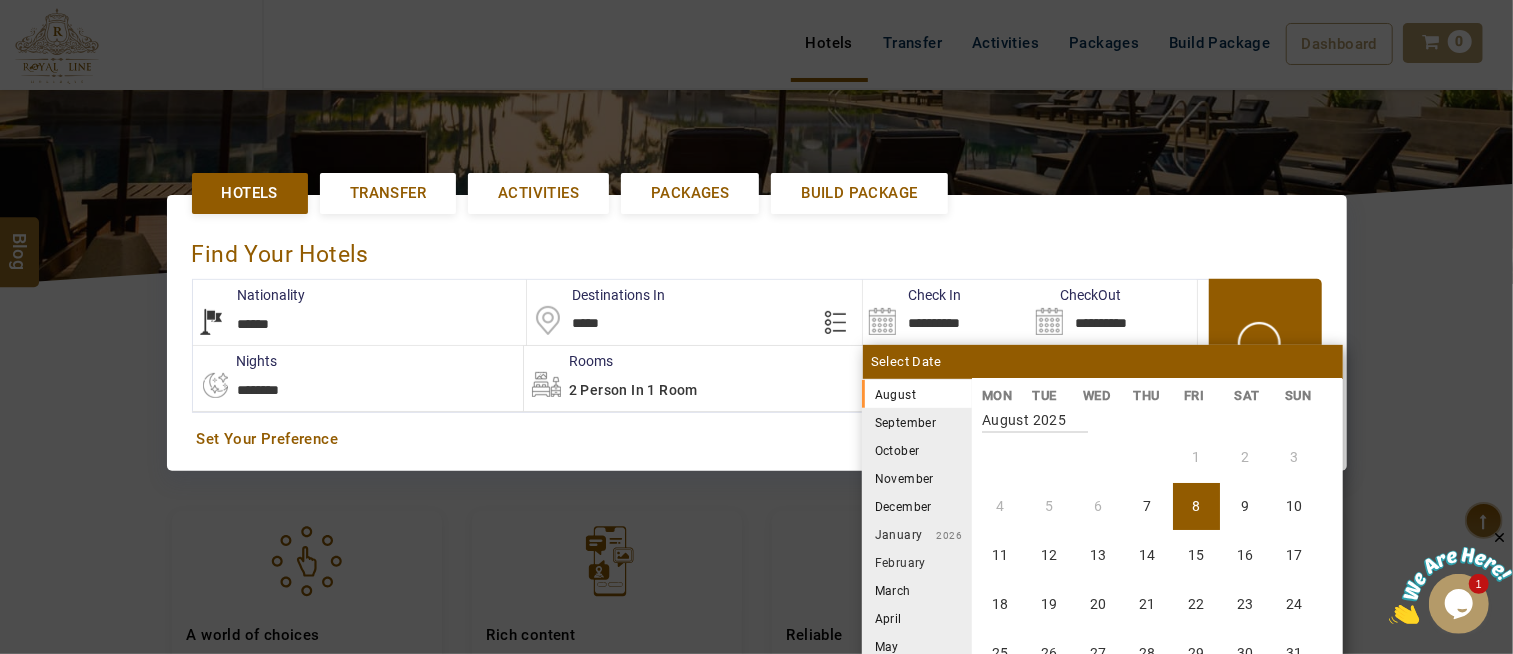 scroll, scrollTop: 0, scrollLeft: 0, axis: both 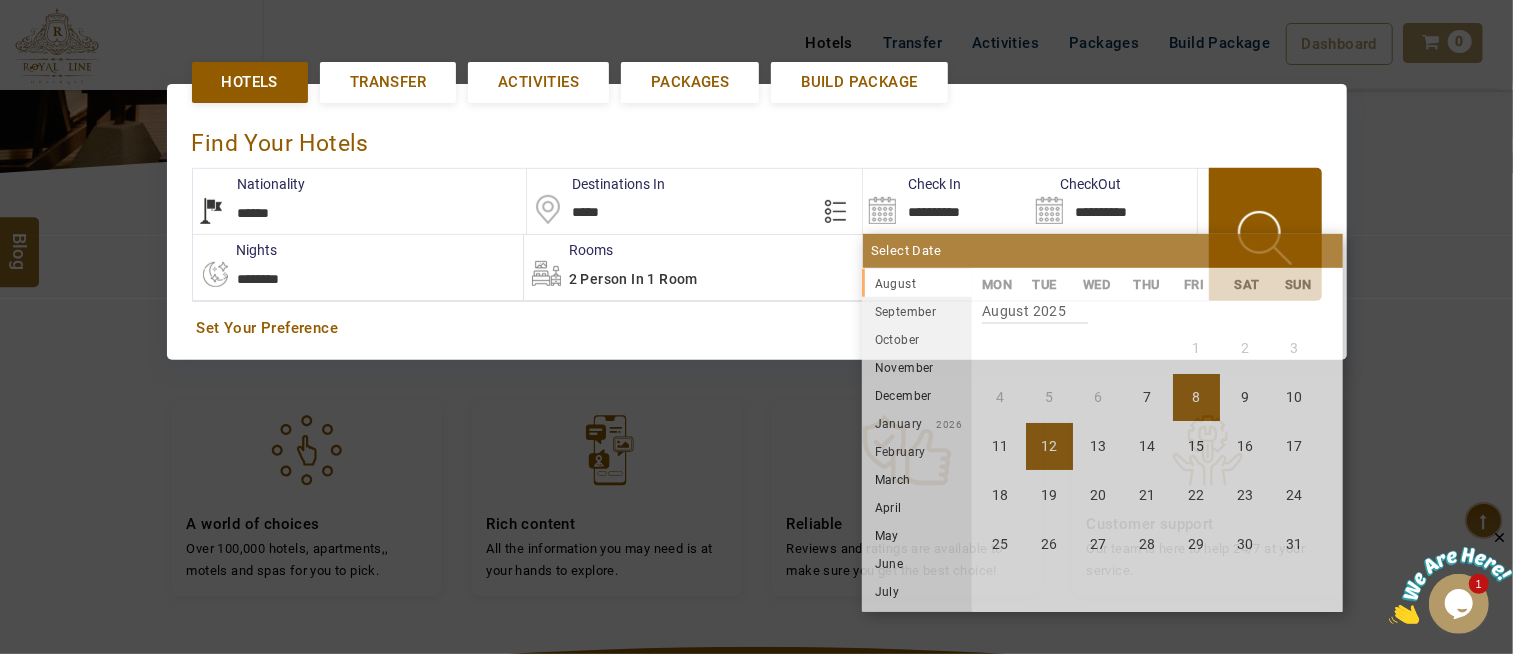 click on "12" at bounding box center (1049, 446) 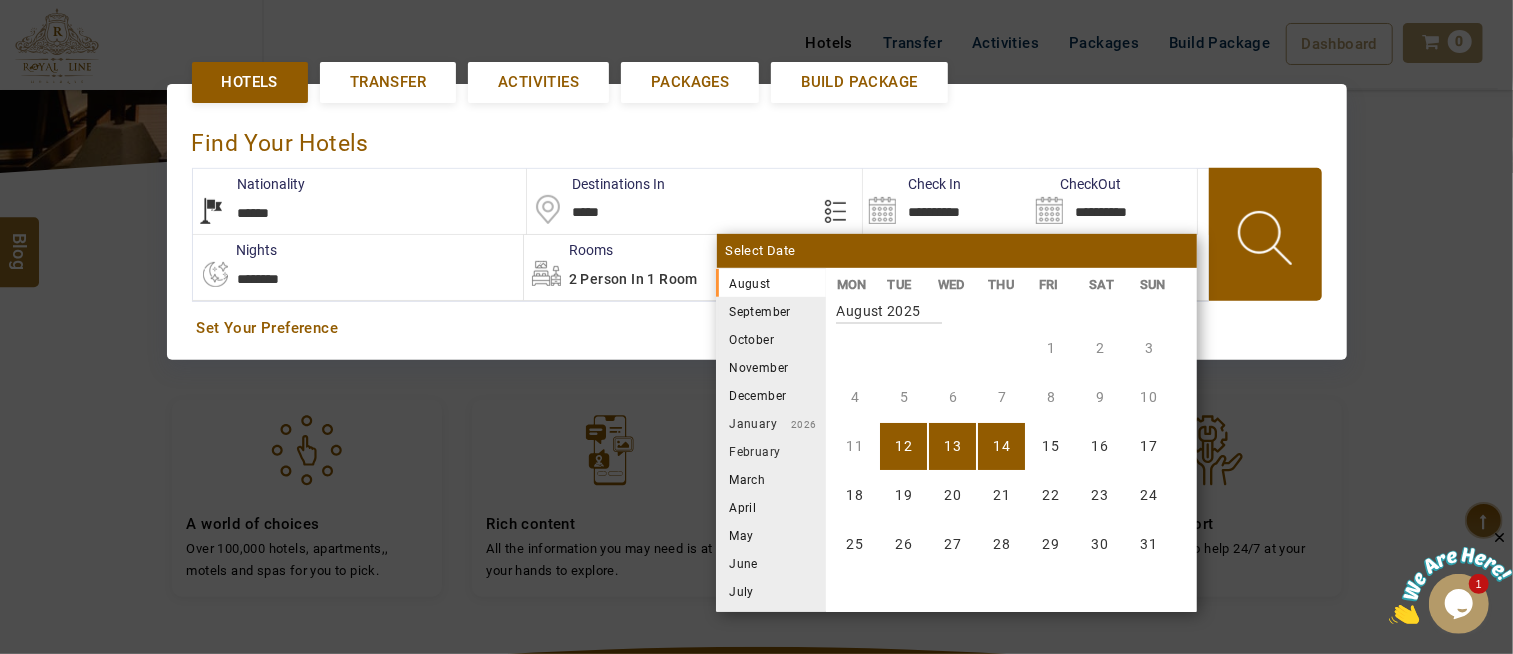 click on "14" at bounding box center (1001, 446) 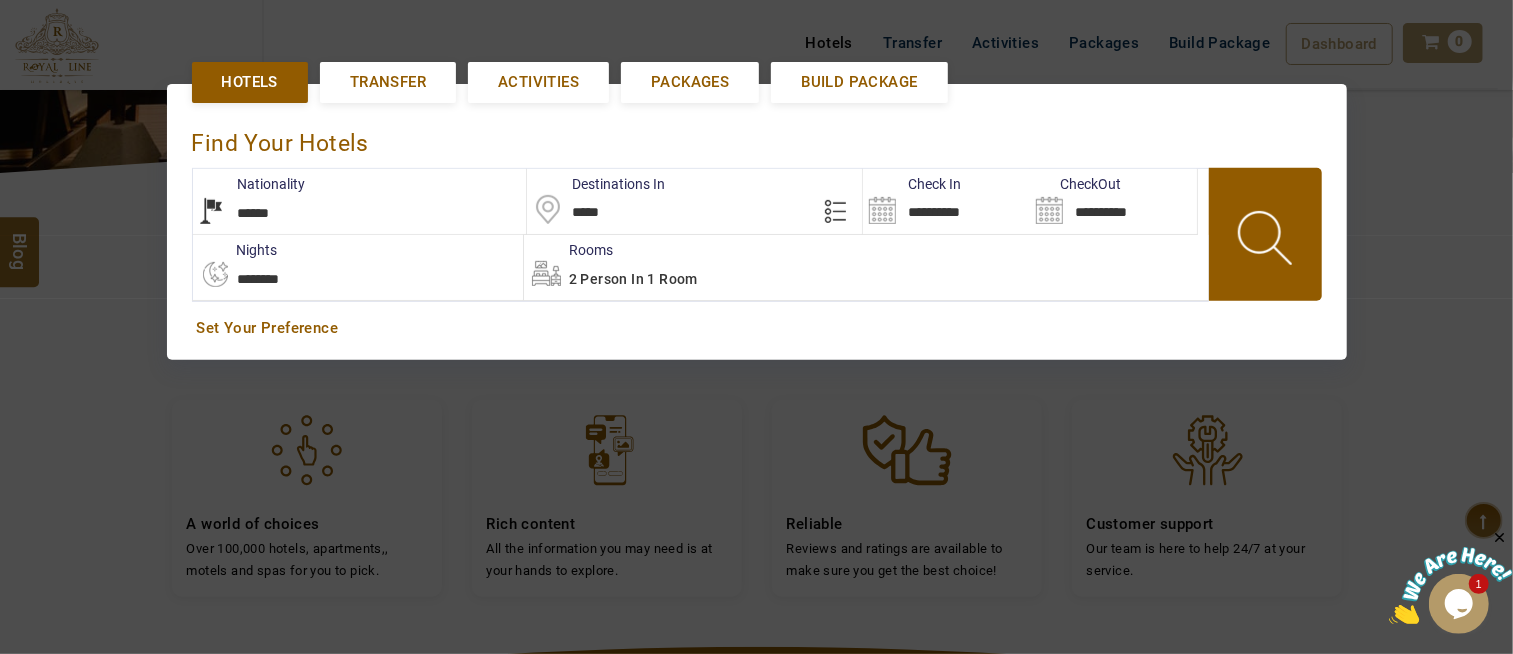 click on "2 Person in    1 Room" at bounding box center (866, 267) 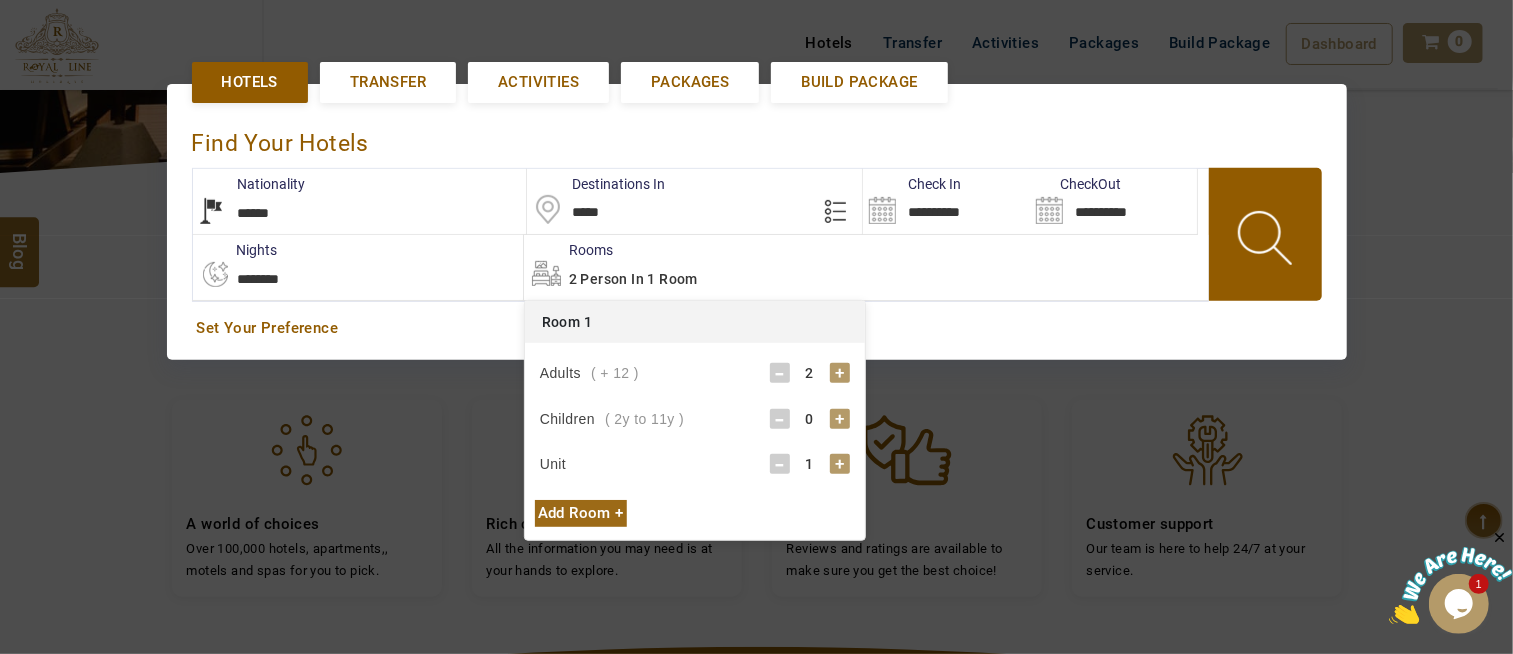 click on "Adults ( + 12 ) - 2 + Children ( 2y to 11y ) - 0 + Unit - 1 + Ages of Children - 0 + - 0 + - 0 + - 0 +" at bounding box center (695, 421) 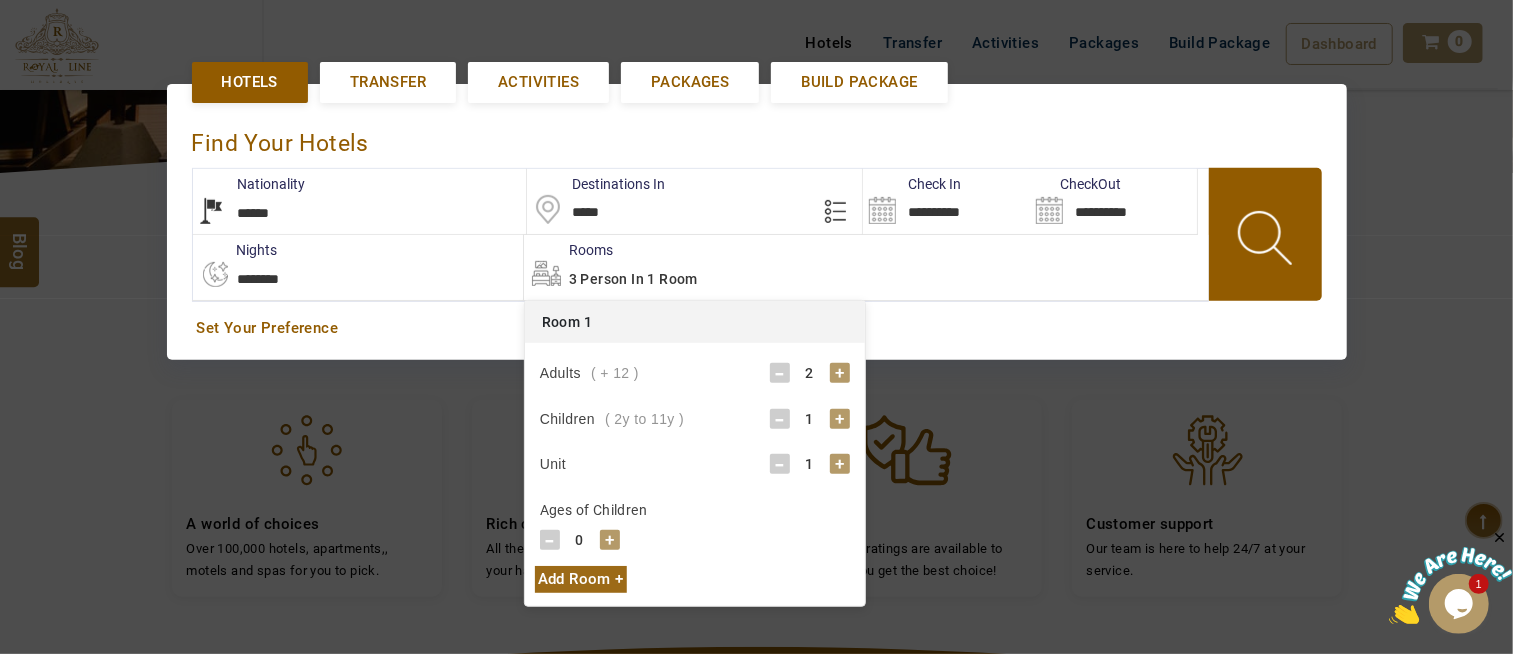 click on "+" at bounding box center [610, 540] 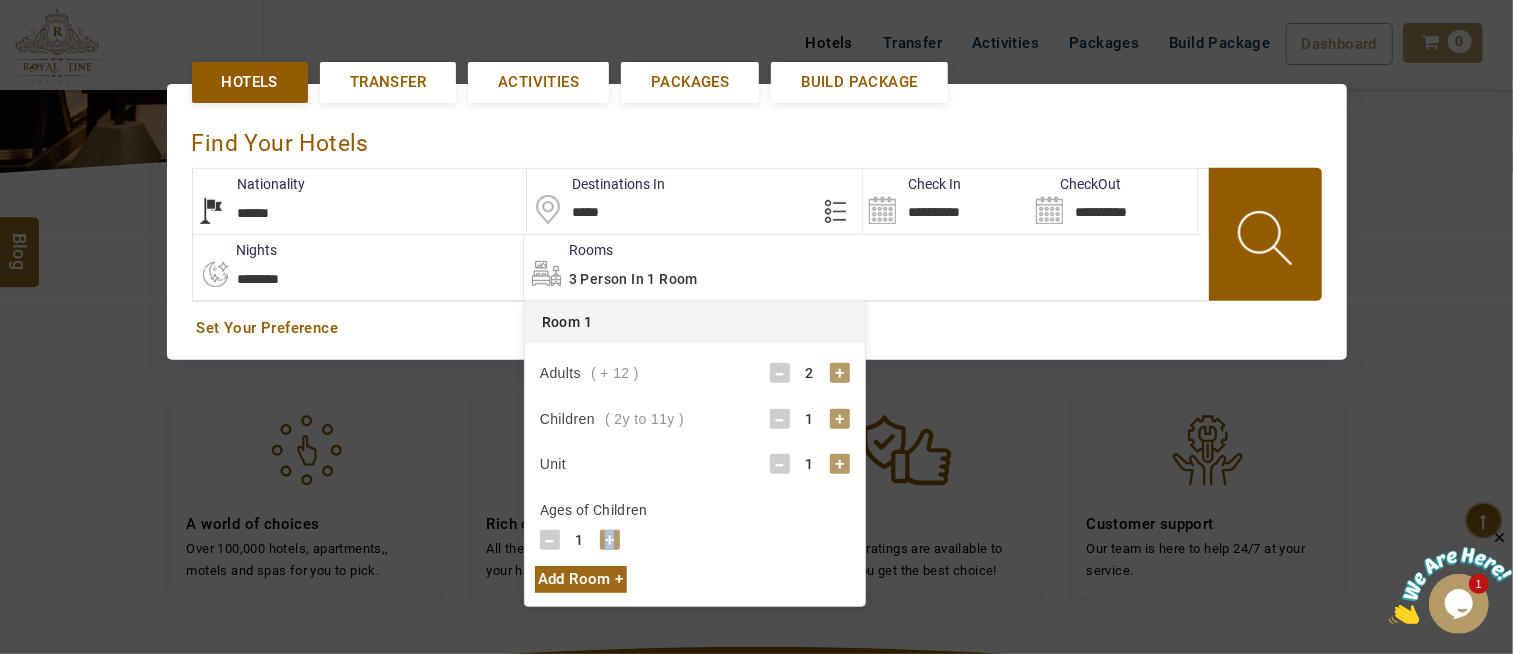 click on "+" at bounding box center [610, 540] 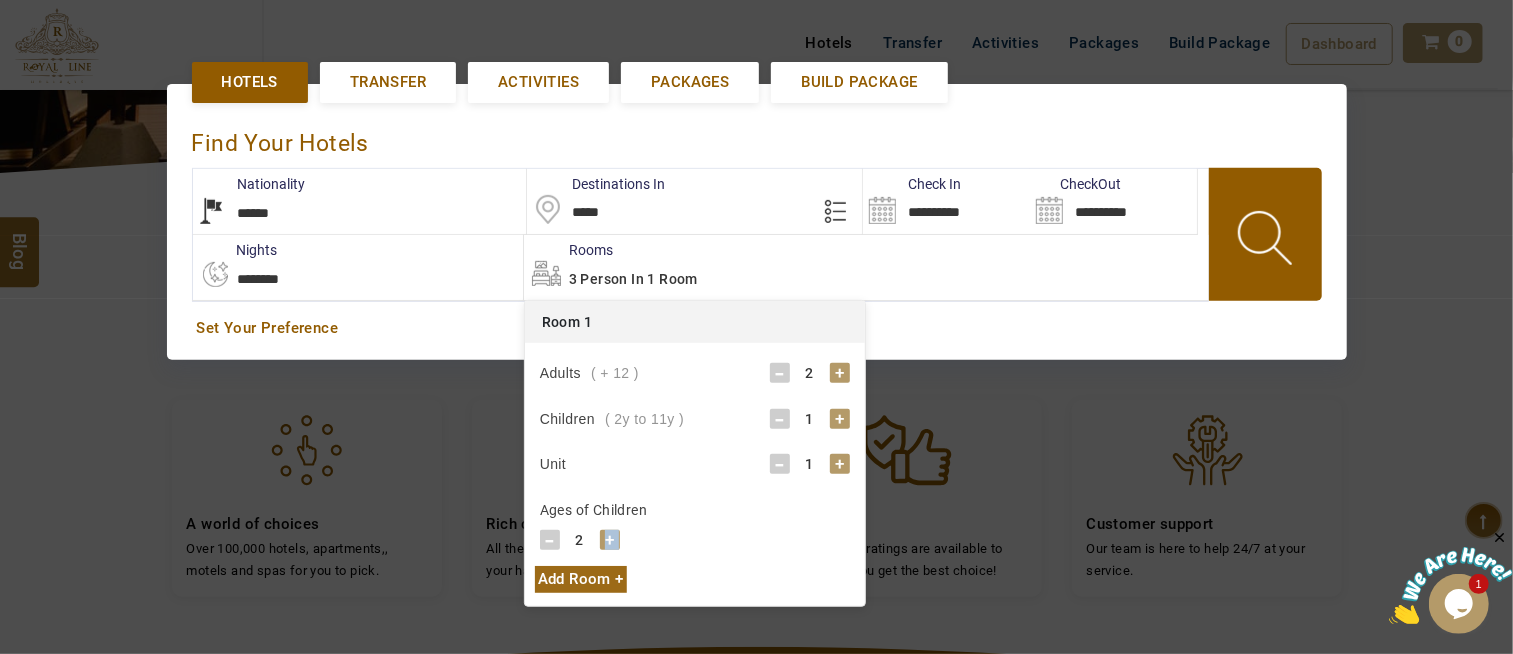 click on "+" at bounding box center (610, 540) 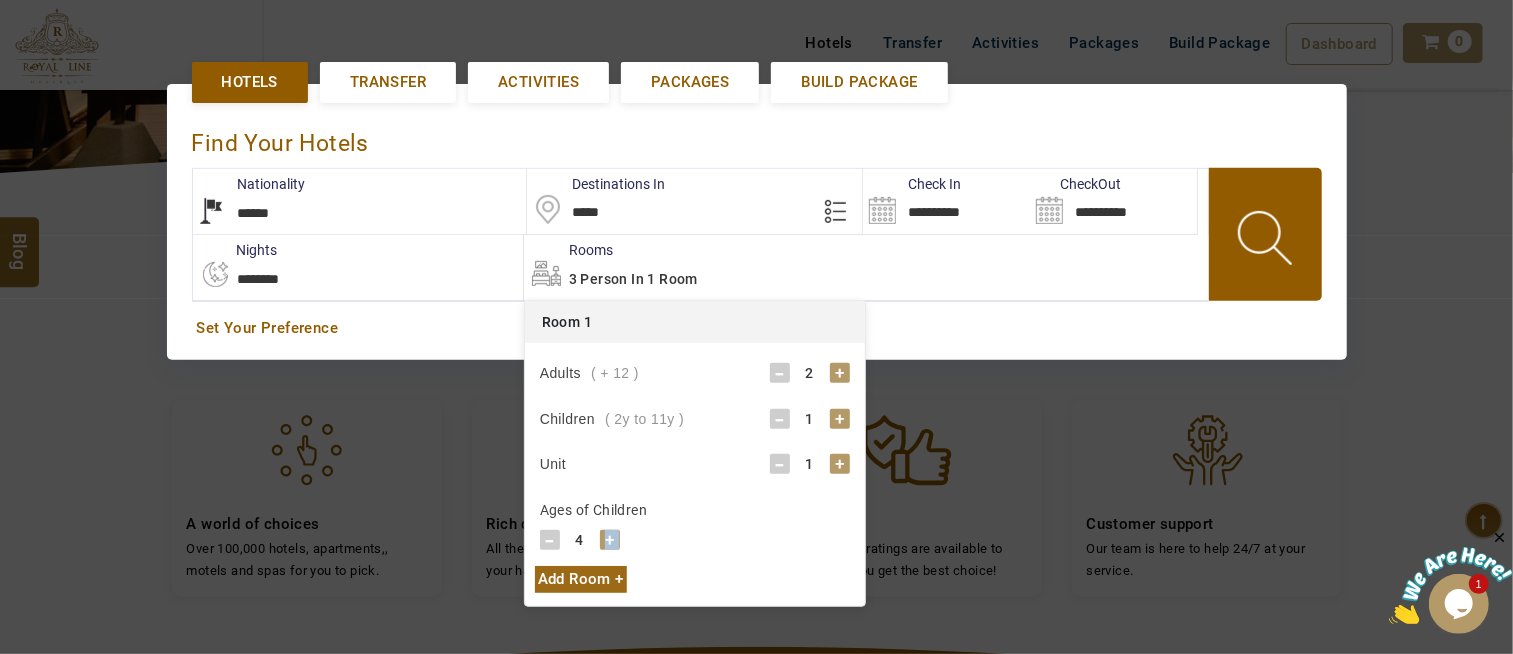 click at bounding box center [1267, 241] 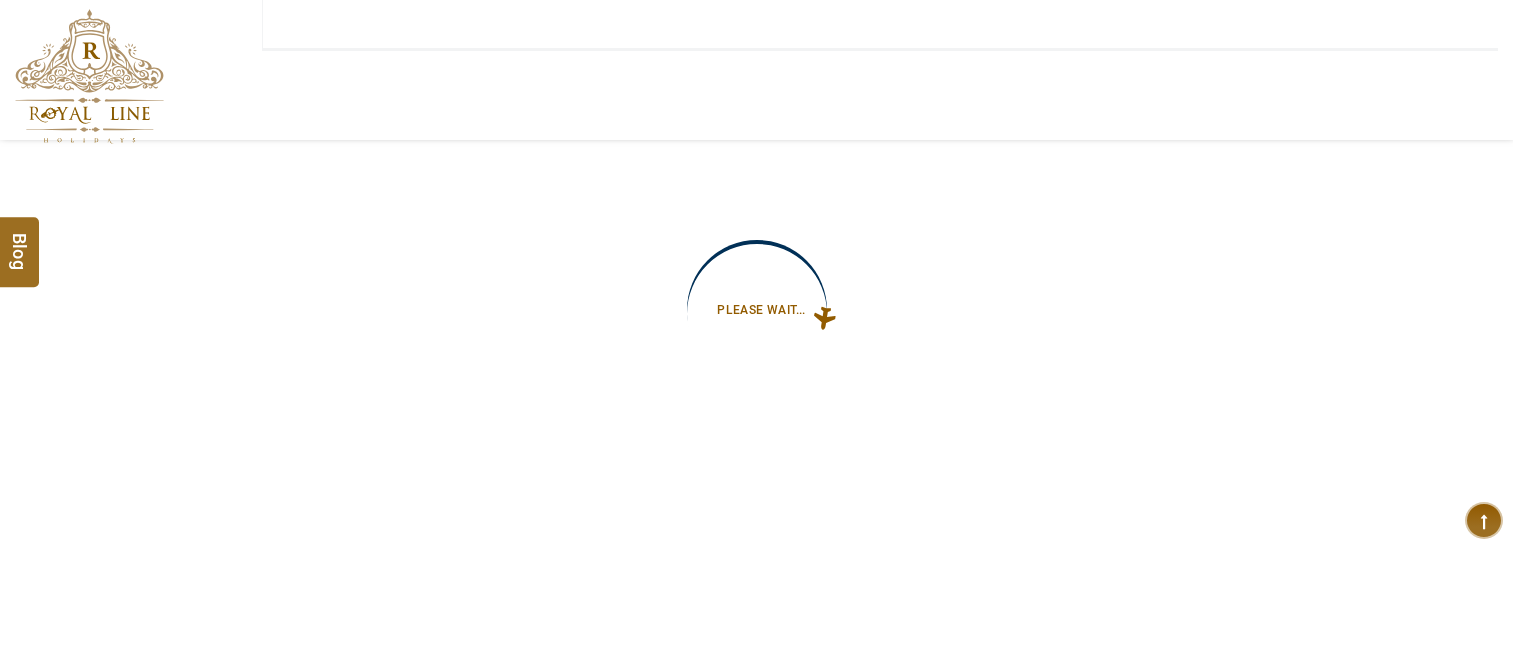 type on "**********" 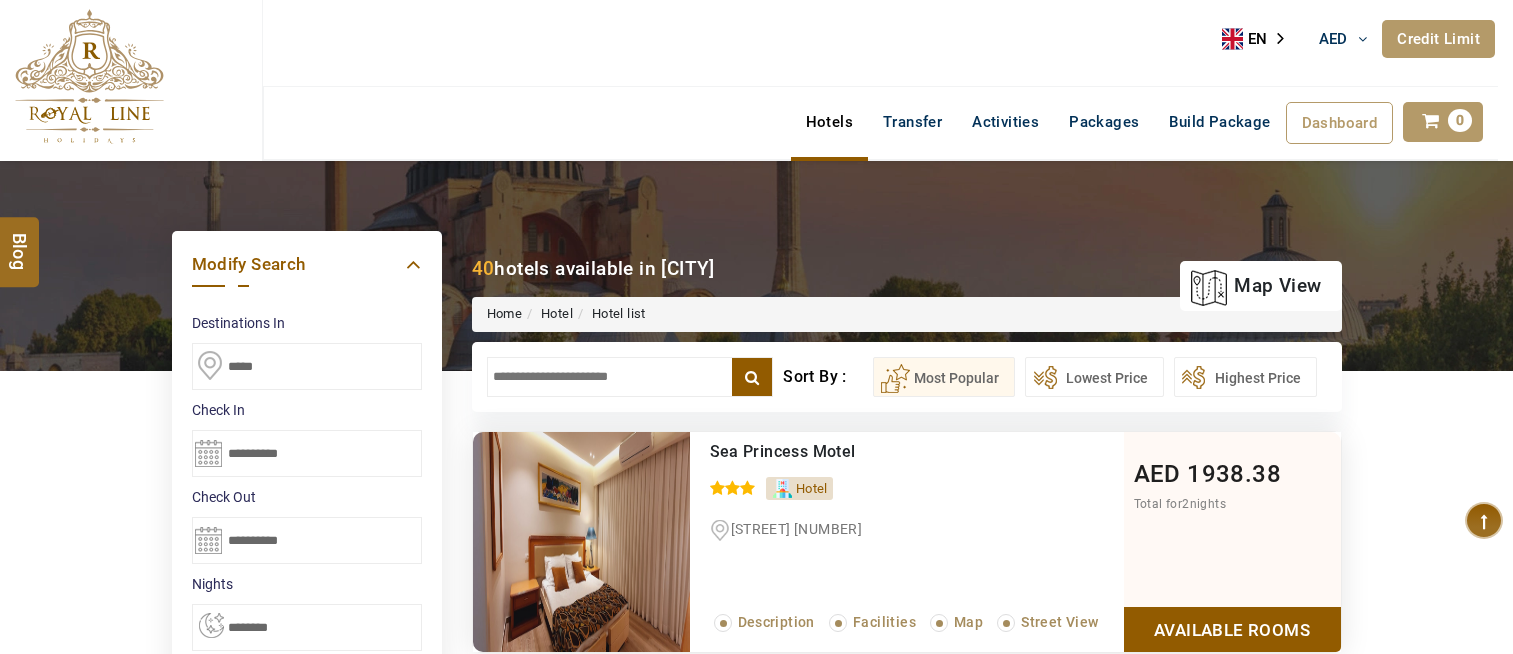 scroll, scrollTop: 0, scrollLeft: 0, axis: both 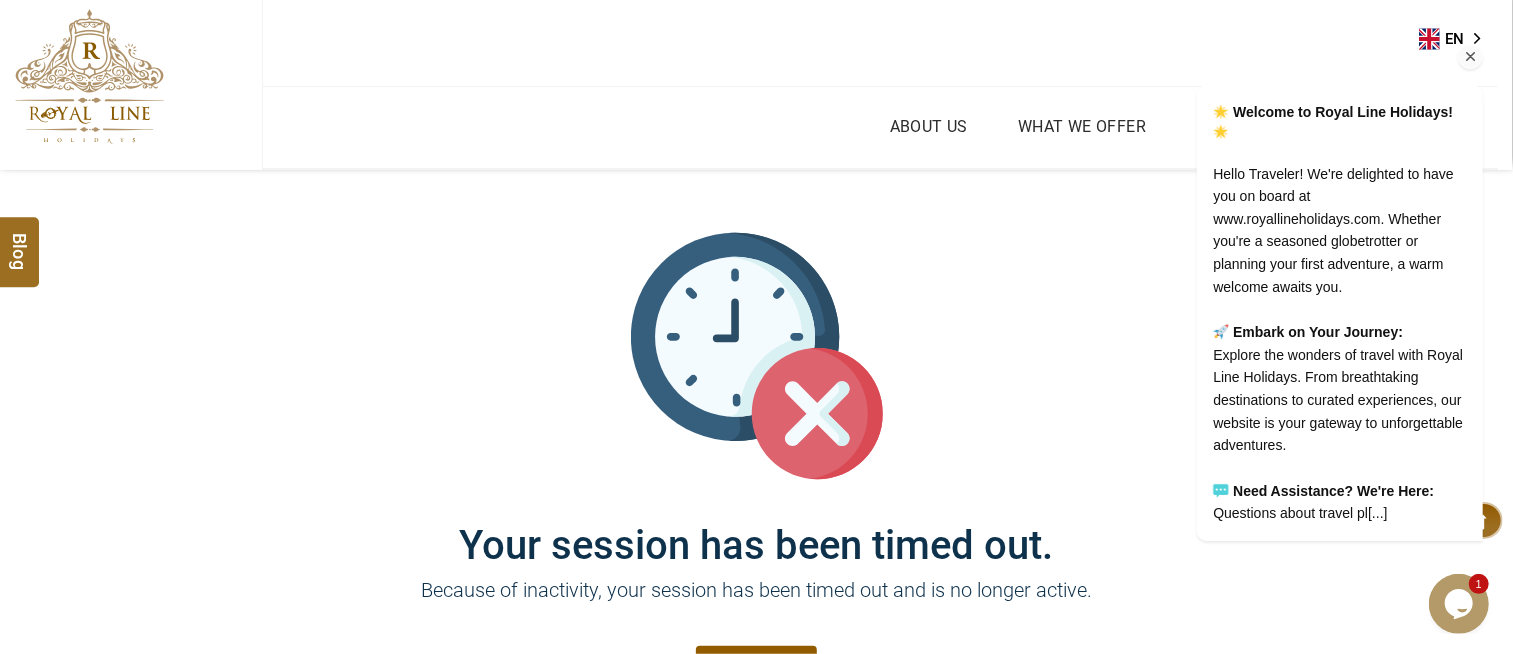 drag, startPoint x: 2610, startPoint y: -18, endPoint x: 1477, endPoint y: 60, distance: 1135.6818 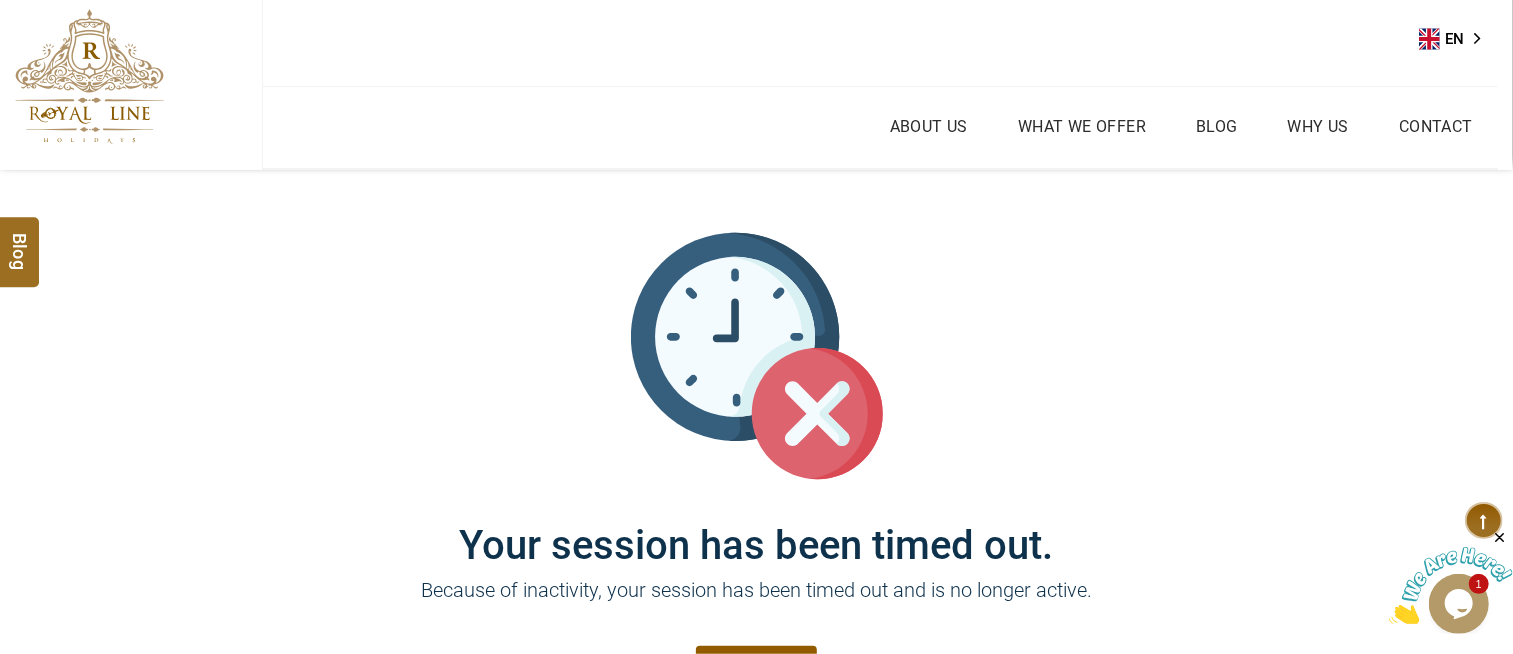 click at bounding box center [89, 76] 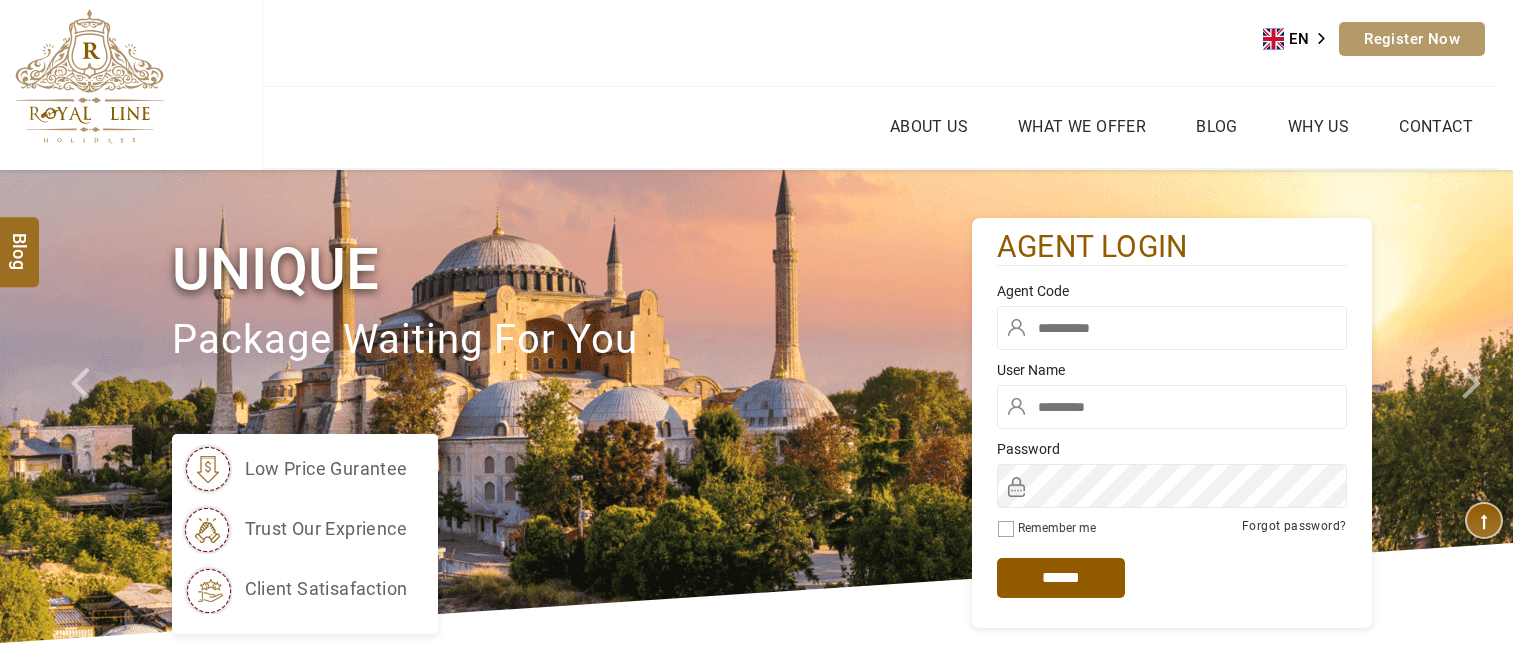 scroll, scrollTop: 0, scrollLeft: 0, axis: both 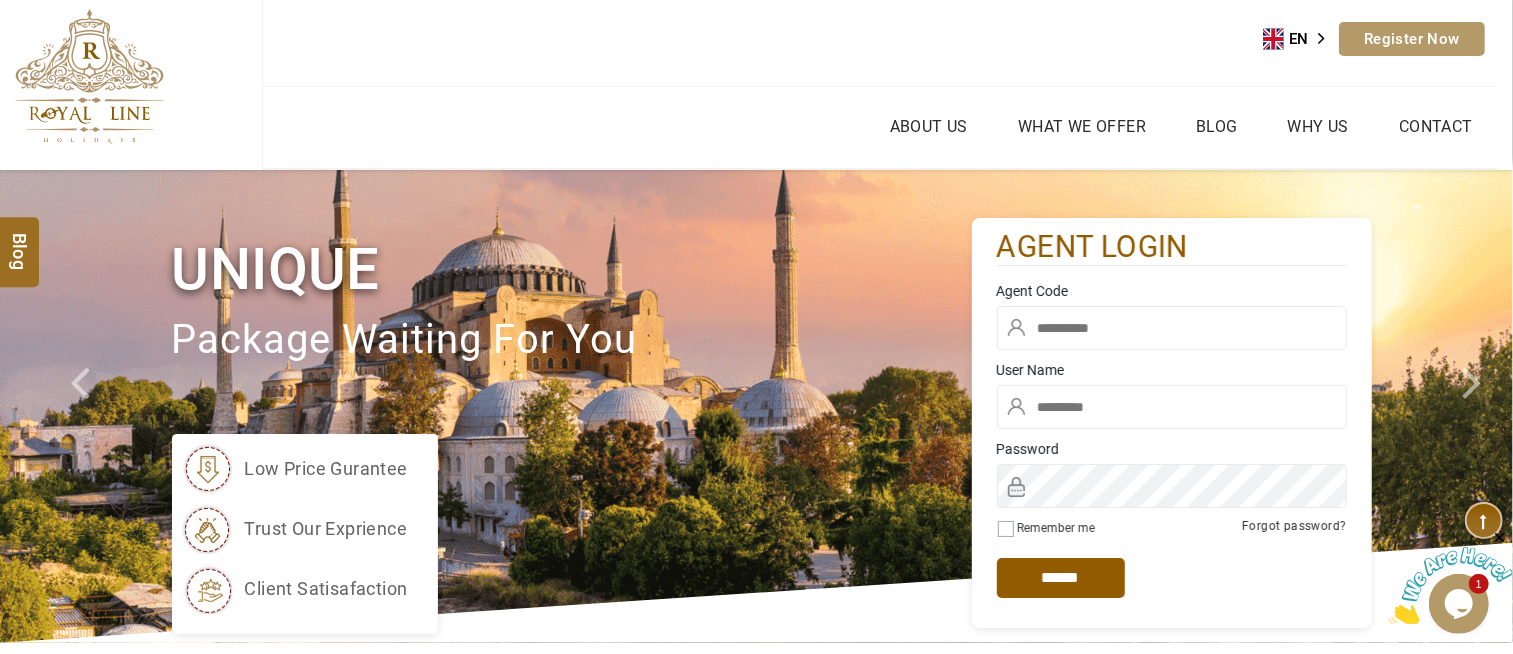 type on "******" 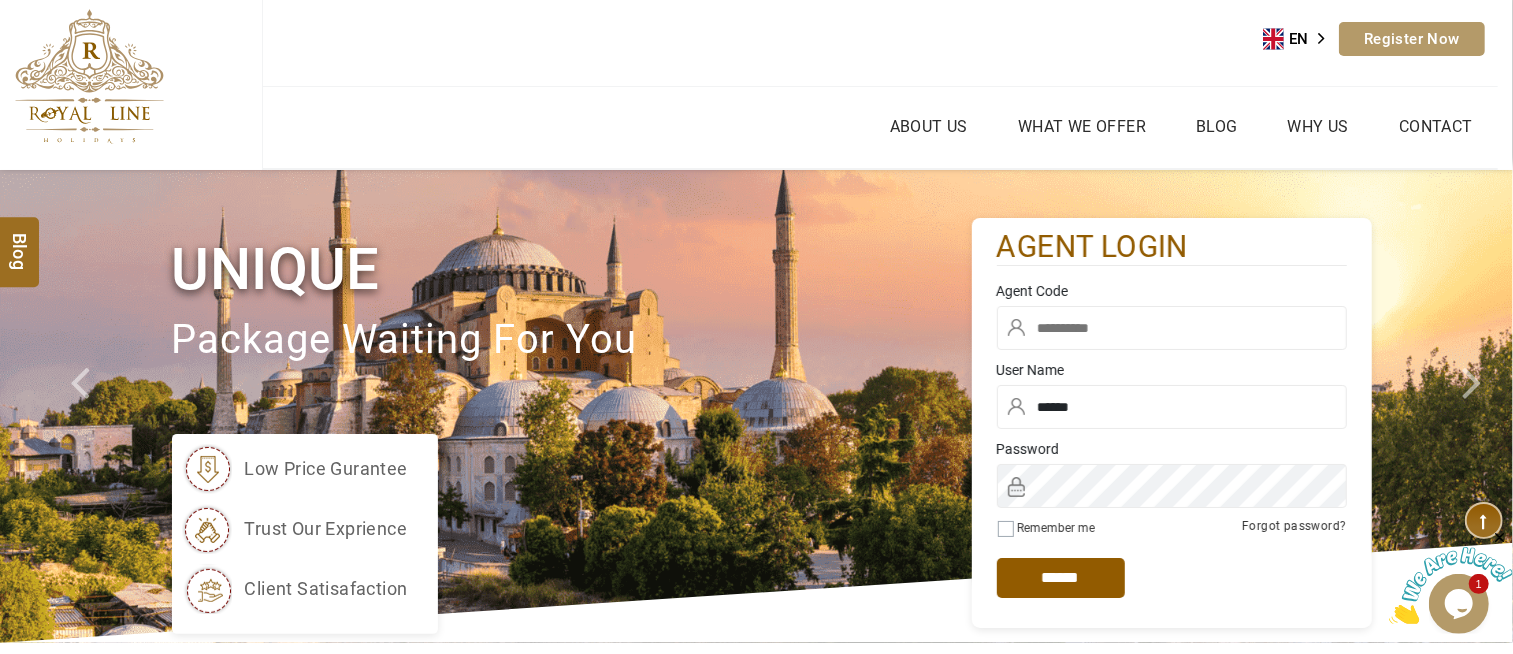 click at bounding box center (1172, 328) 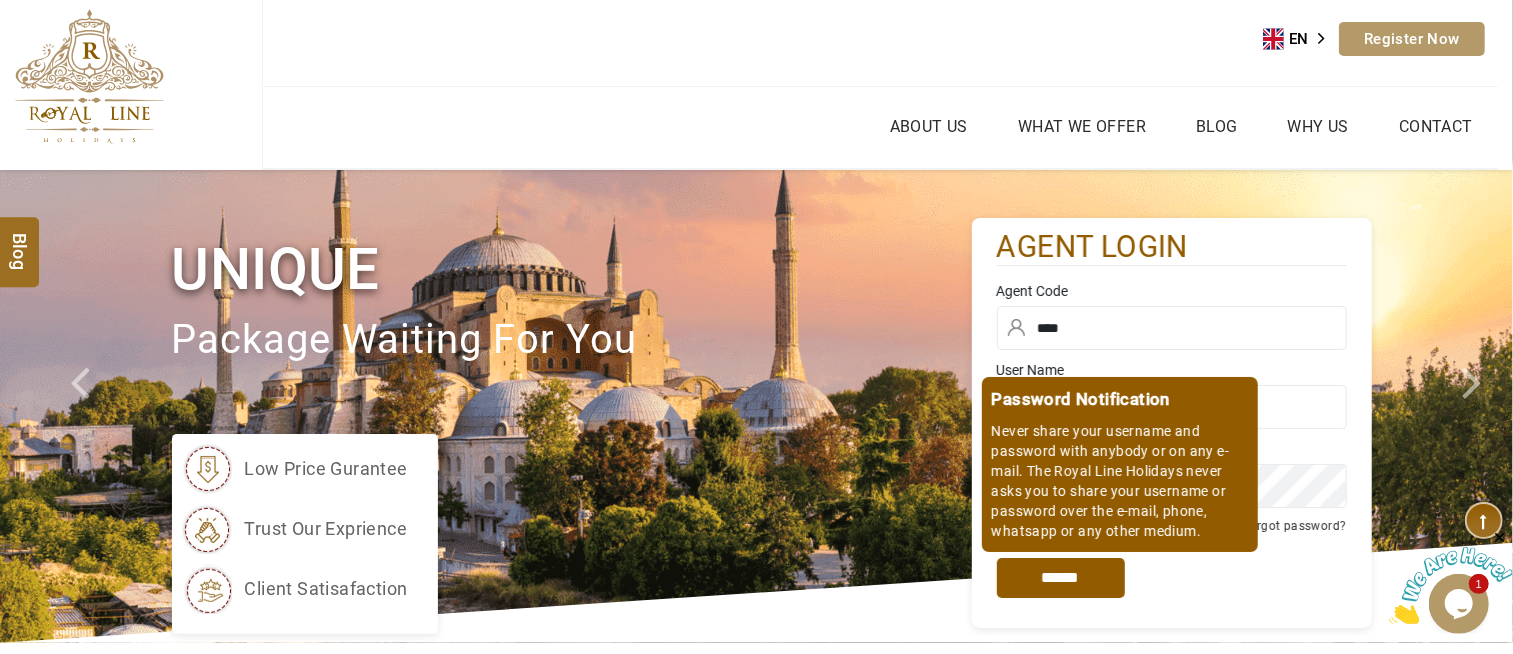 type on "****" 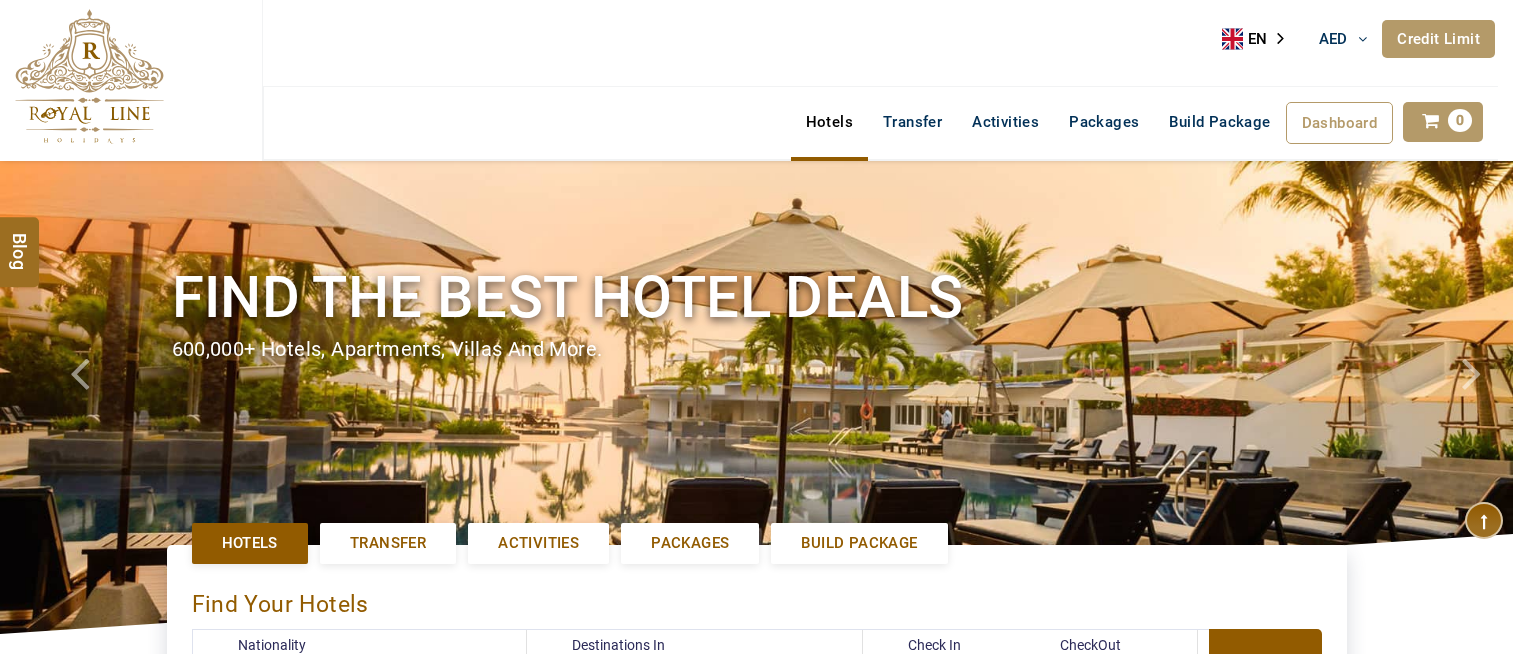select on "******" 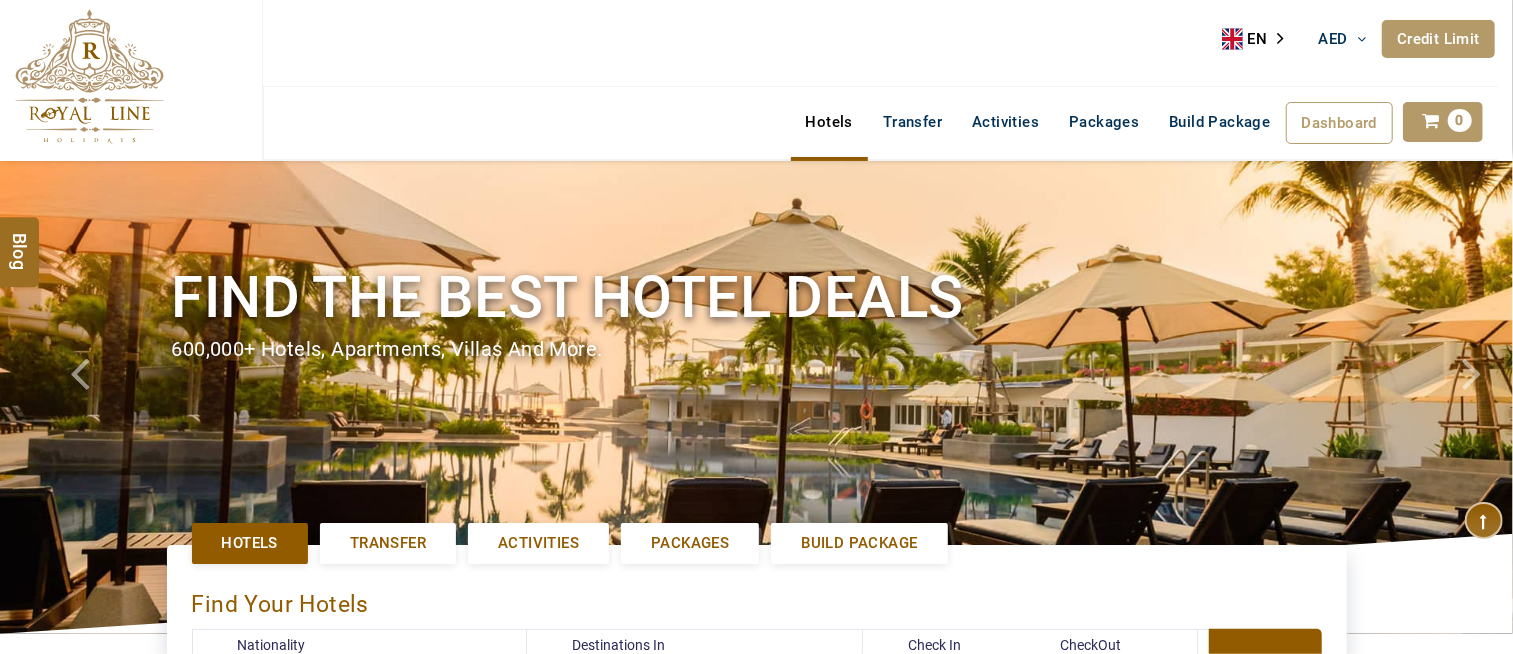 click at bounding box center [756, 397] 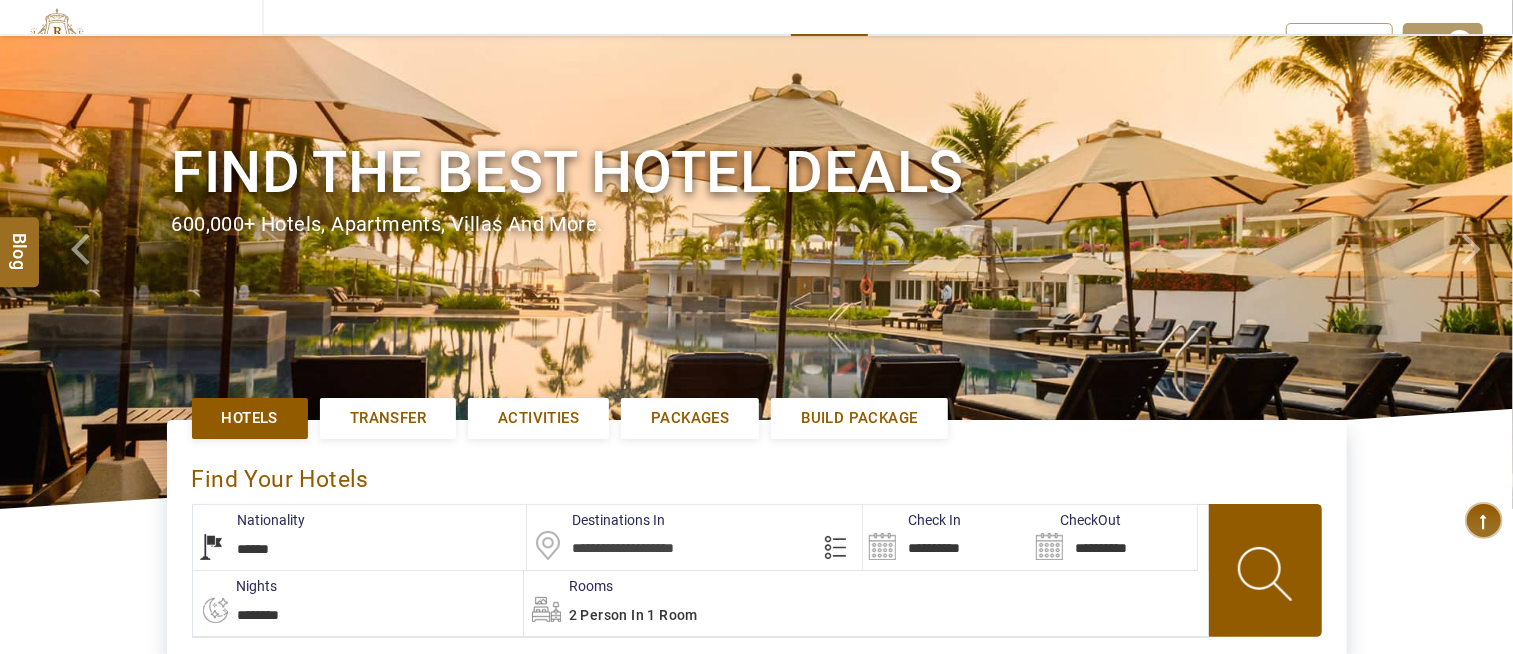 scroll, scrollTop: 222, scrollLeft: 0, axis: vertical 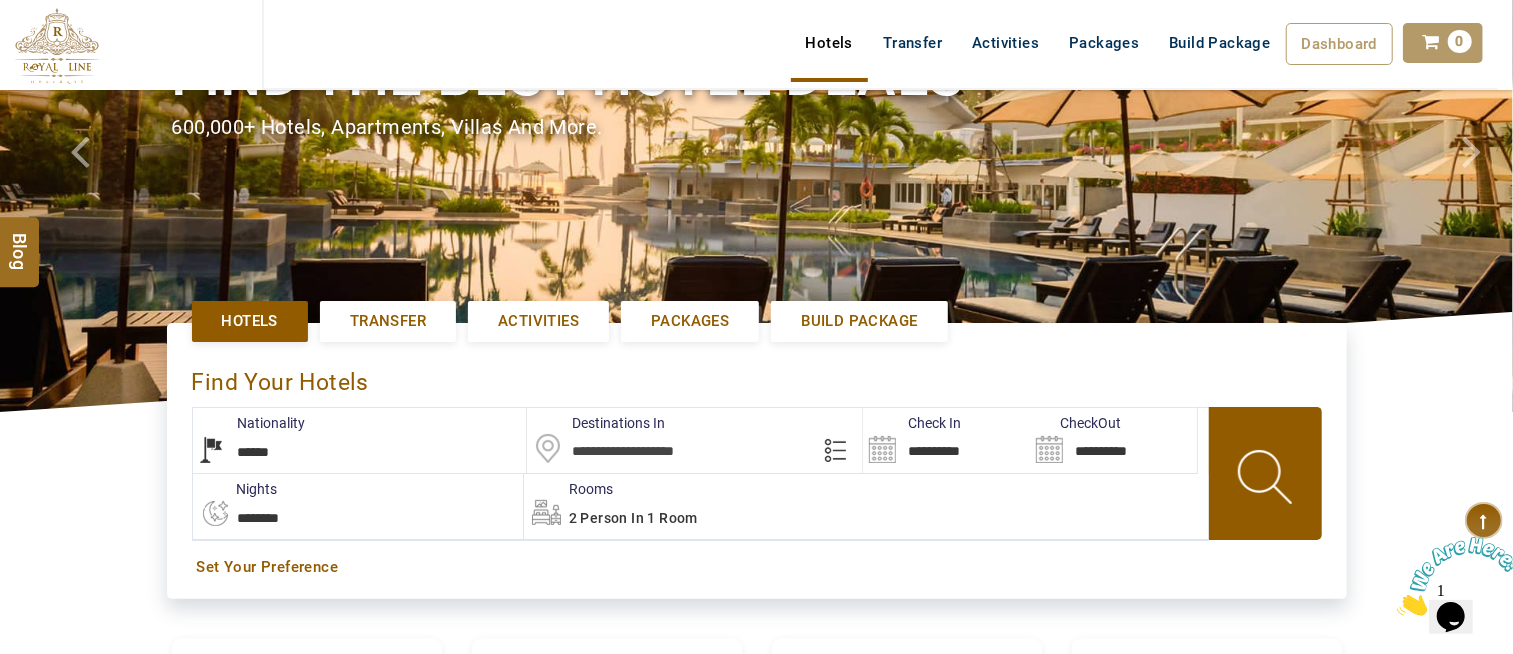 click on "**********" at bounding box center [360, 440] 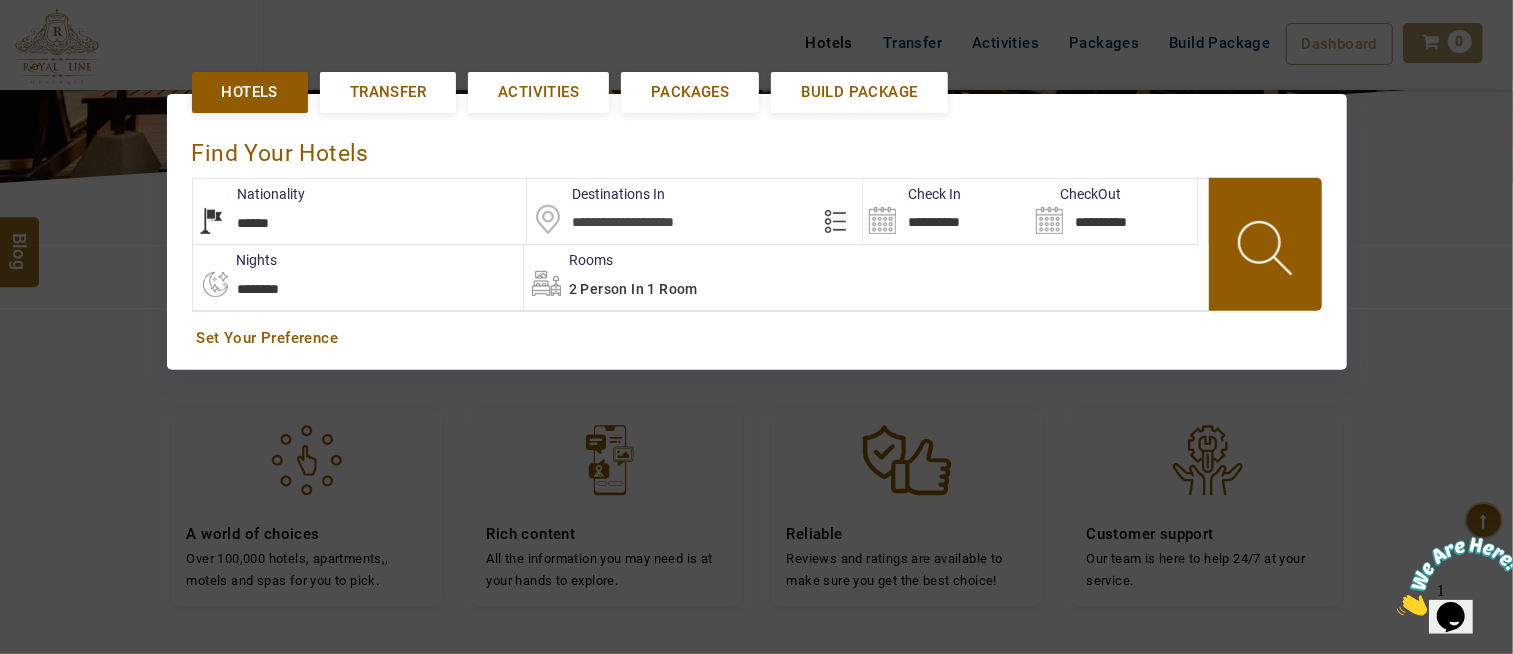 scroll, scrollTop: 461, scrollLeft: 0, axis: vertical 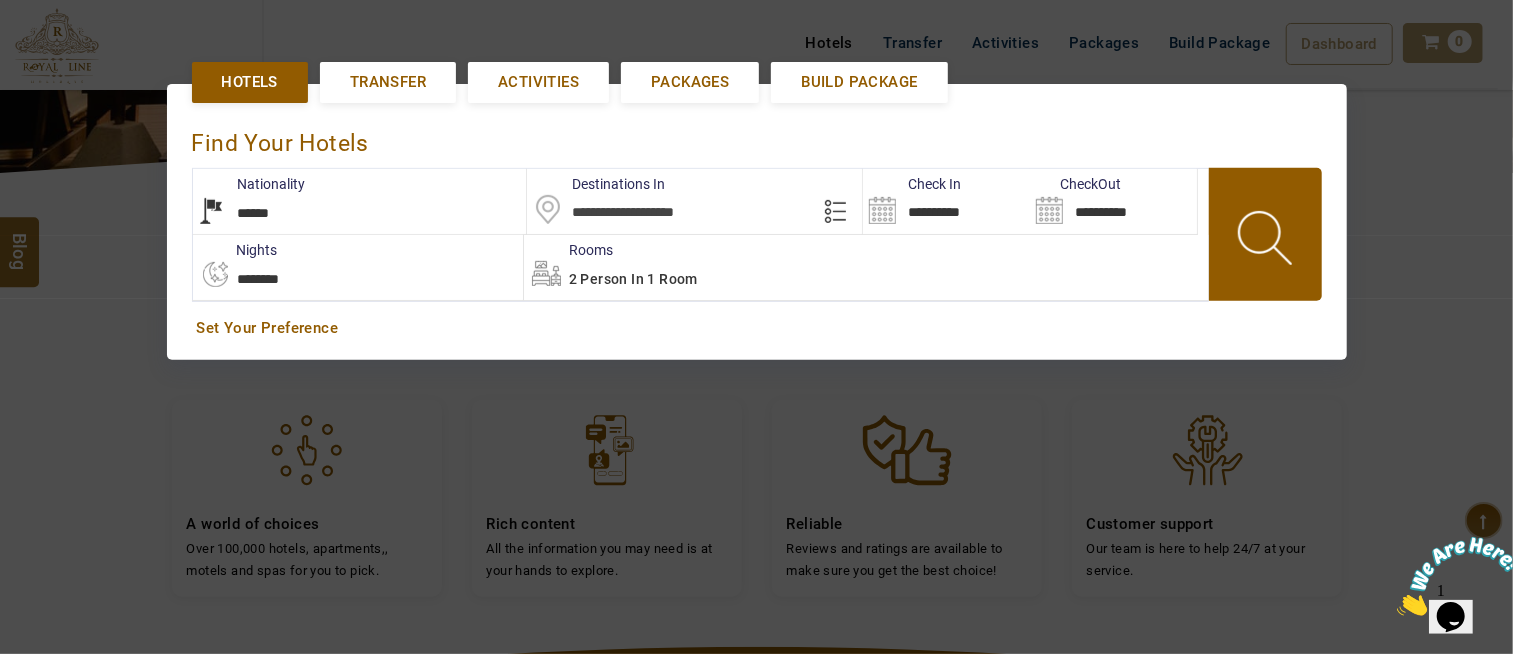 click at bounding box center [694, 201] 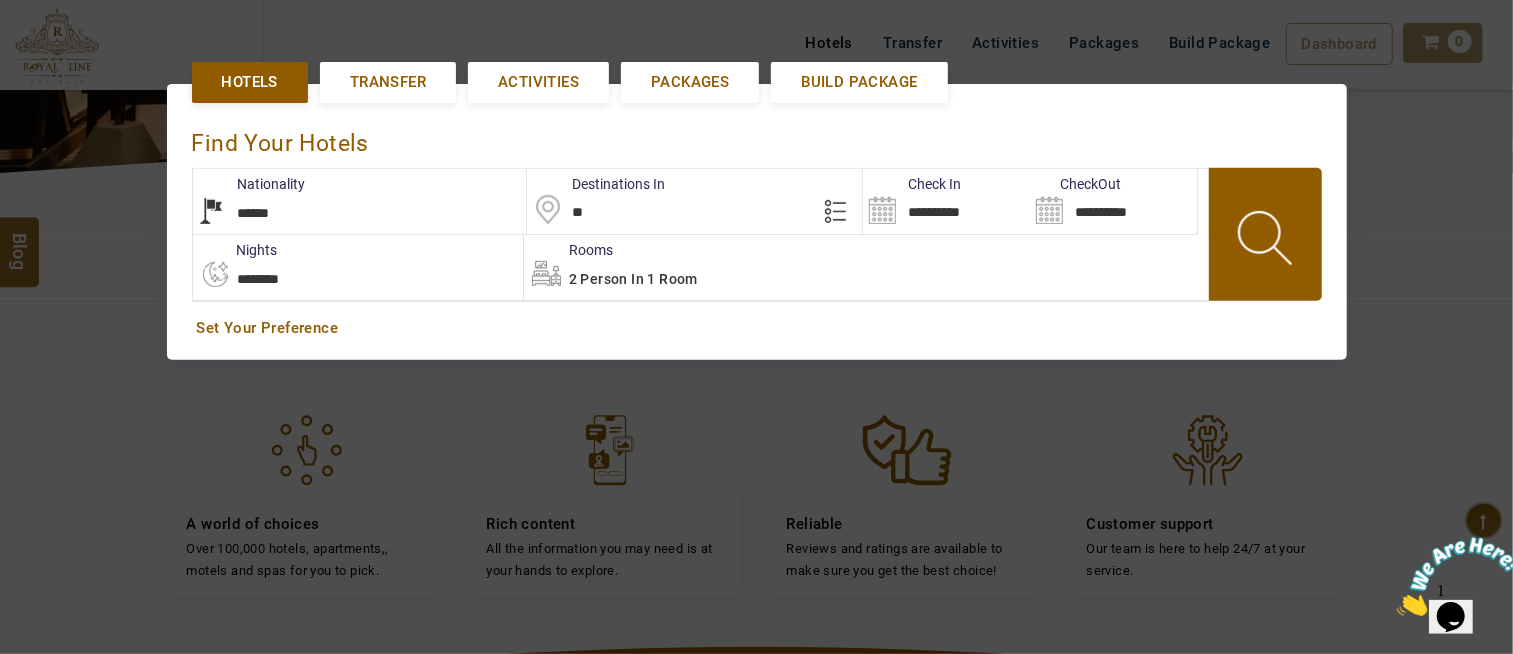 type on "*" 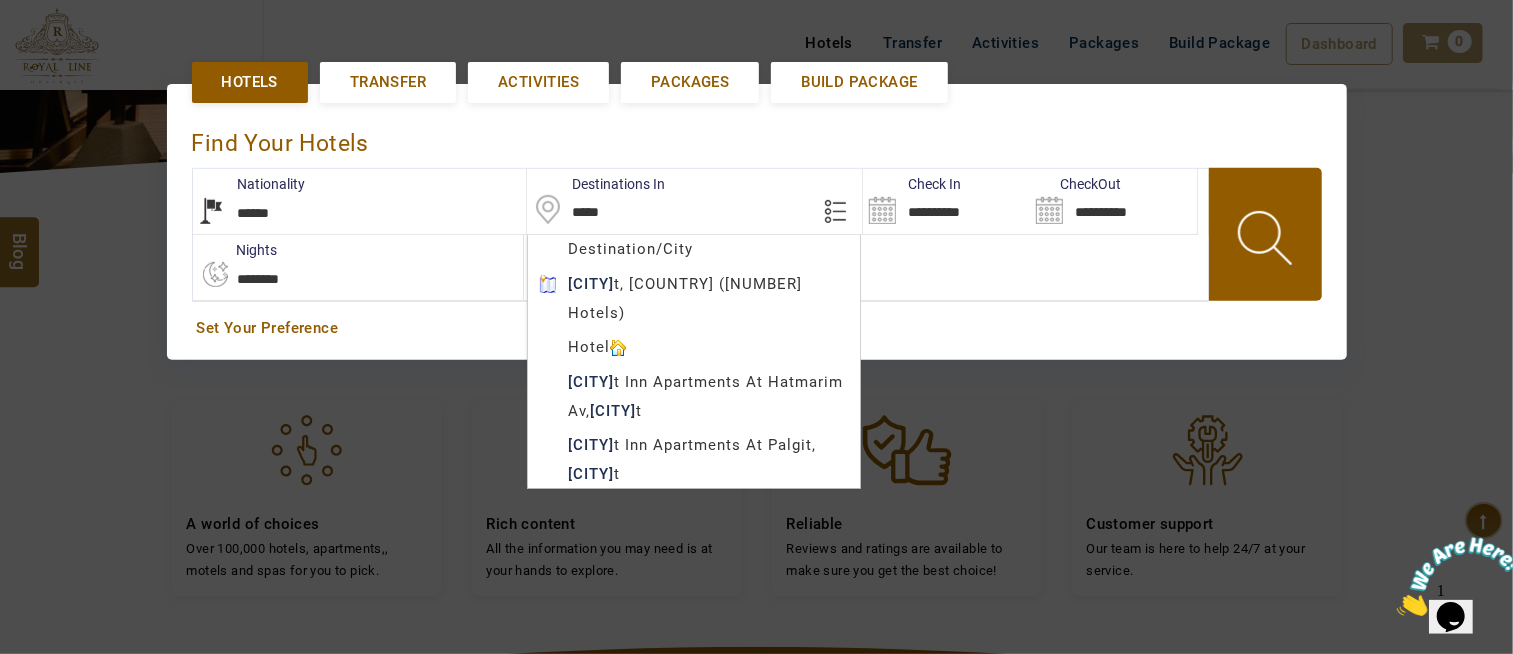type on "*****" 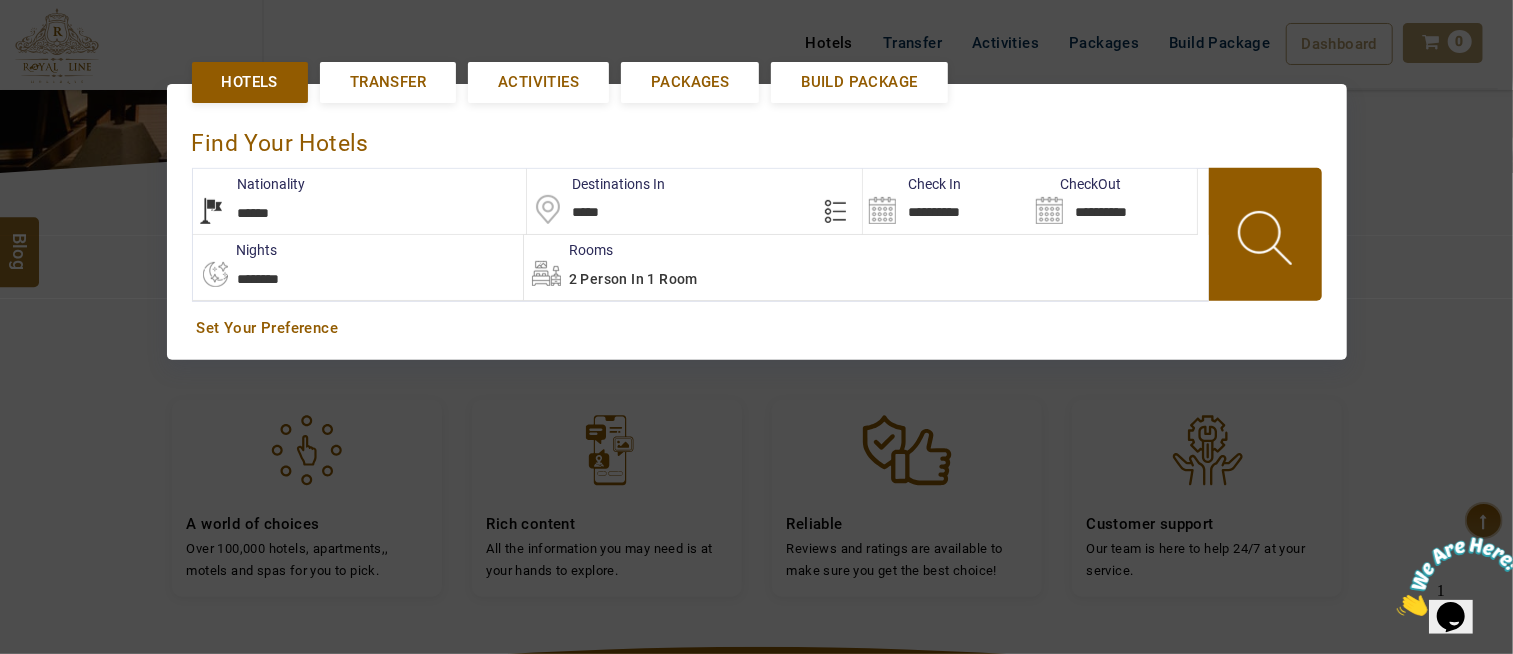click on "**********" at bounding box center (946, 201) 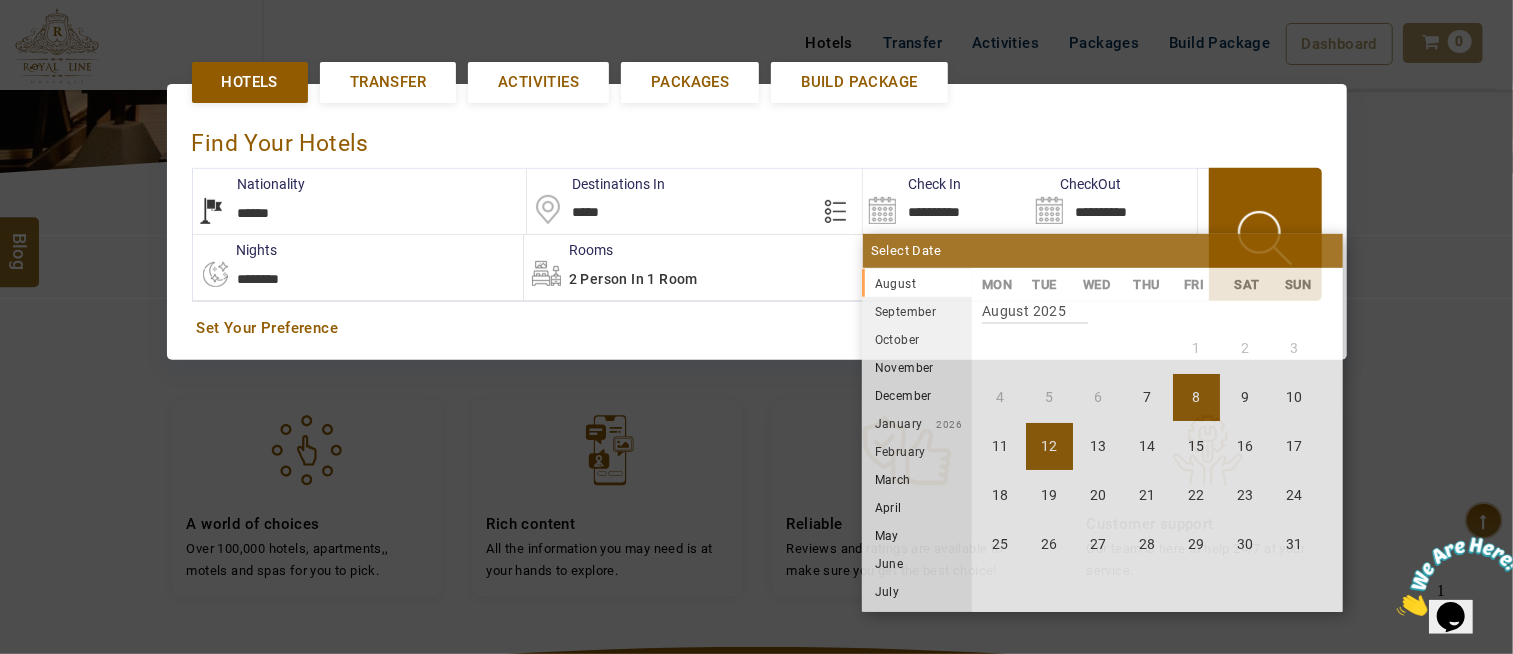 click on "12" at bounding box center [1049, 446] 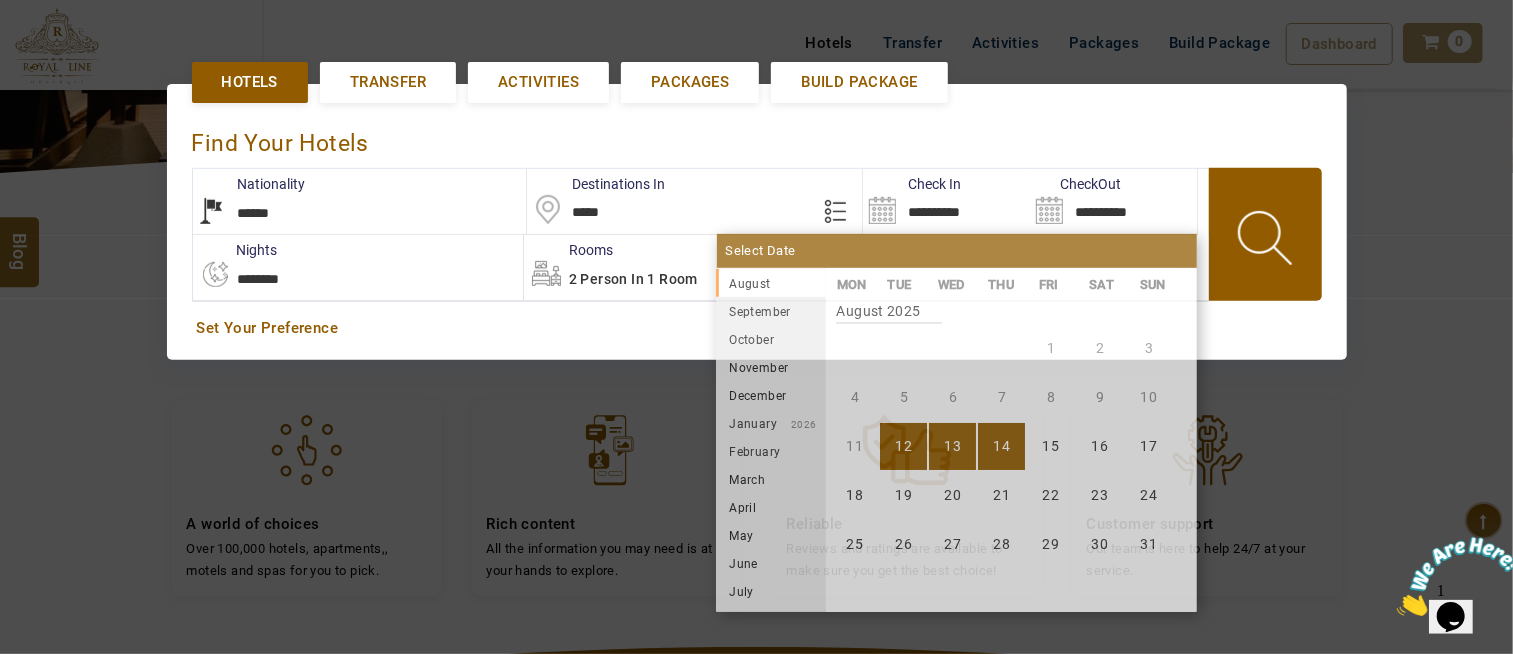 click on "14" at bounding box center [1001, 446] 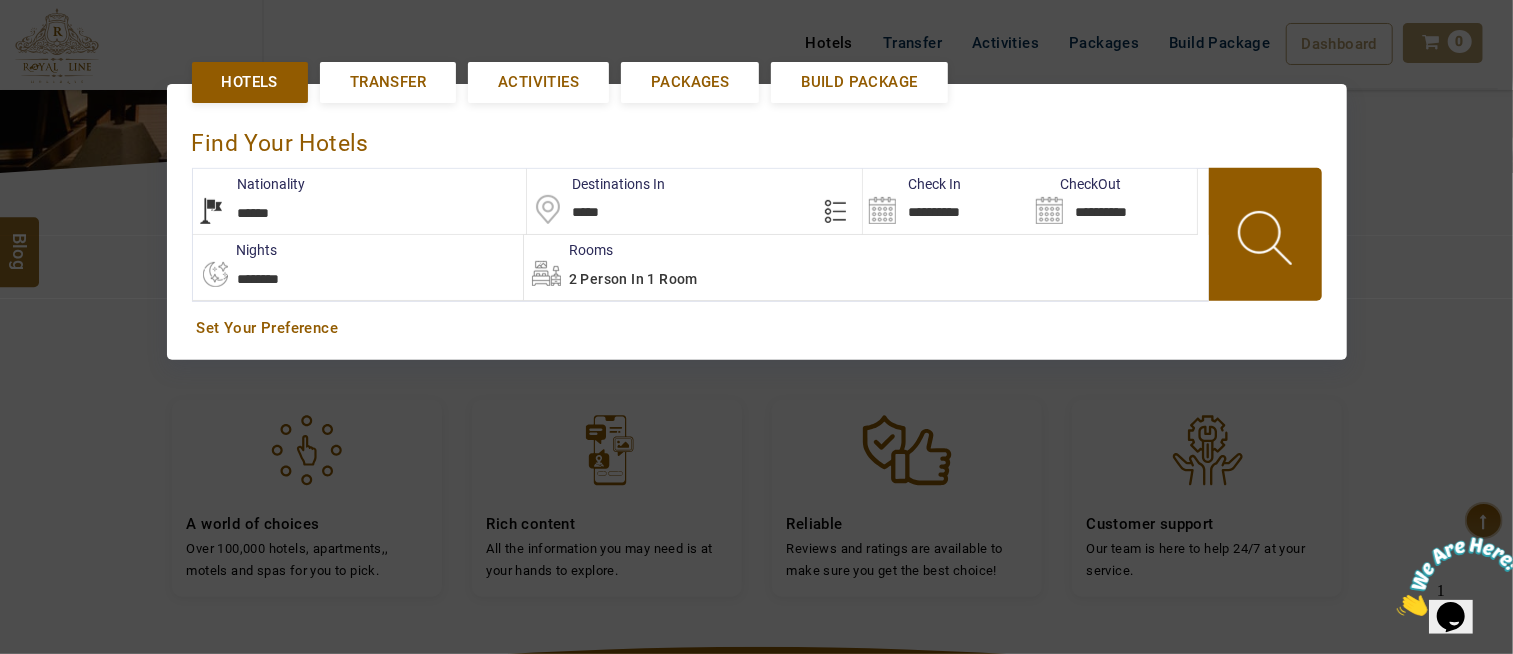 click on "2 Person in    1 Room" at bounding box center (866, 267) 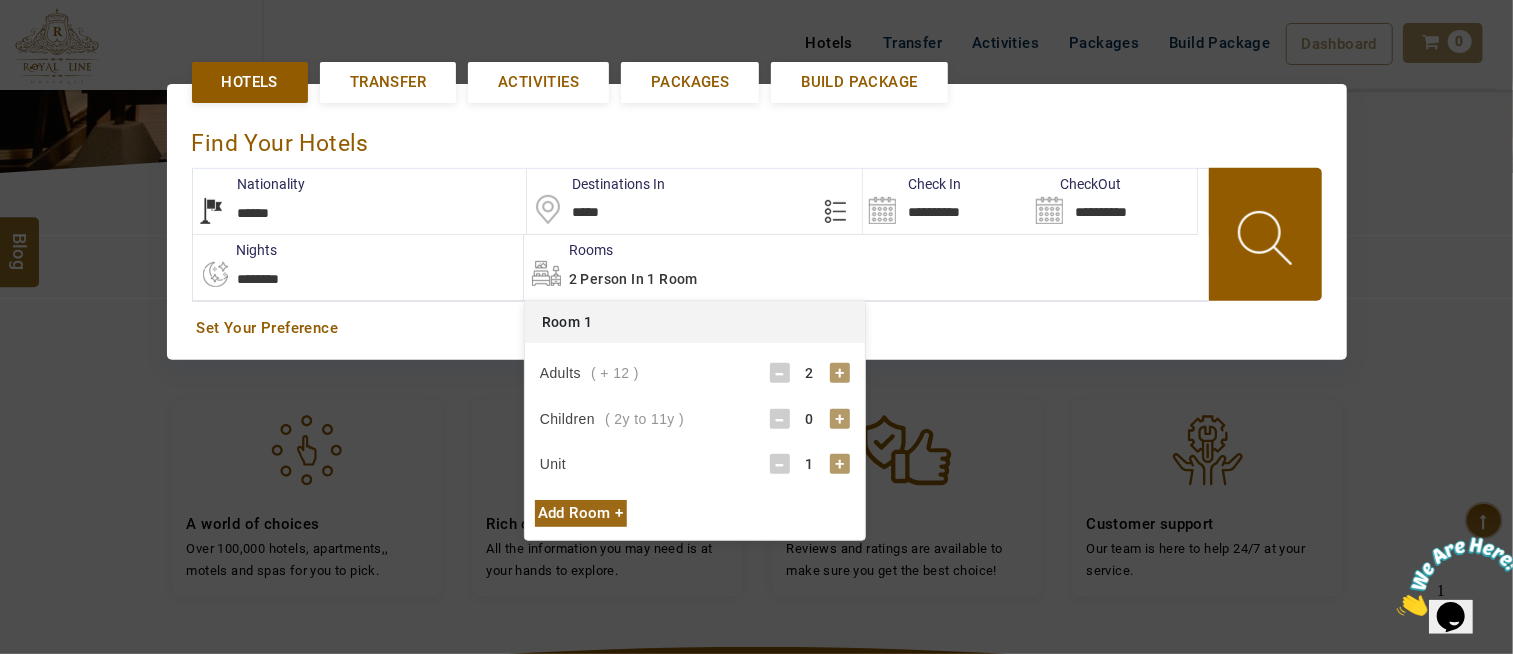 click on "+" at bounding box center [840, 419] 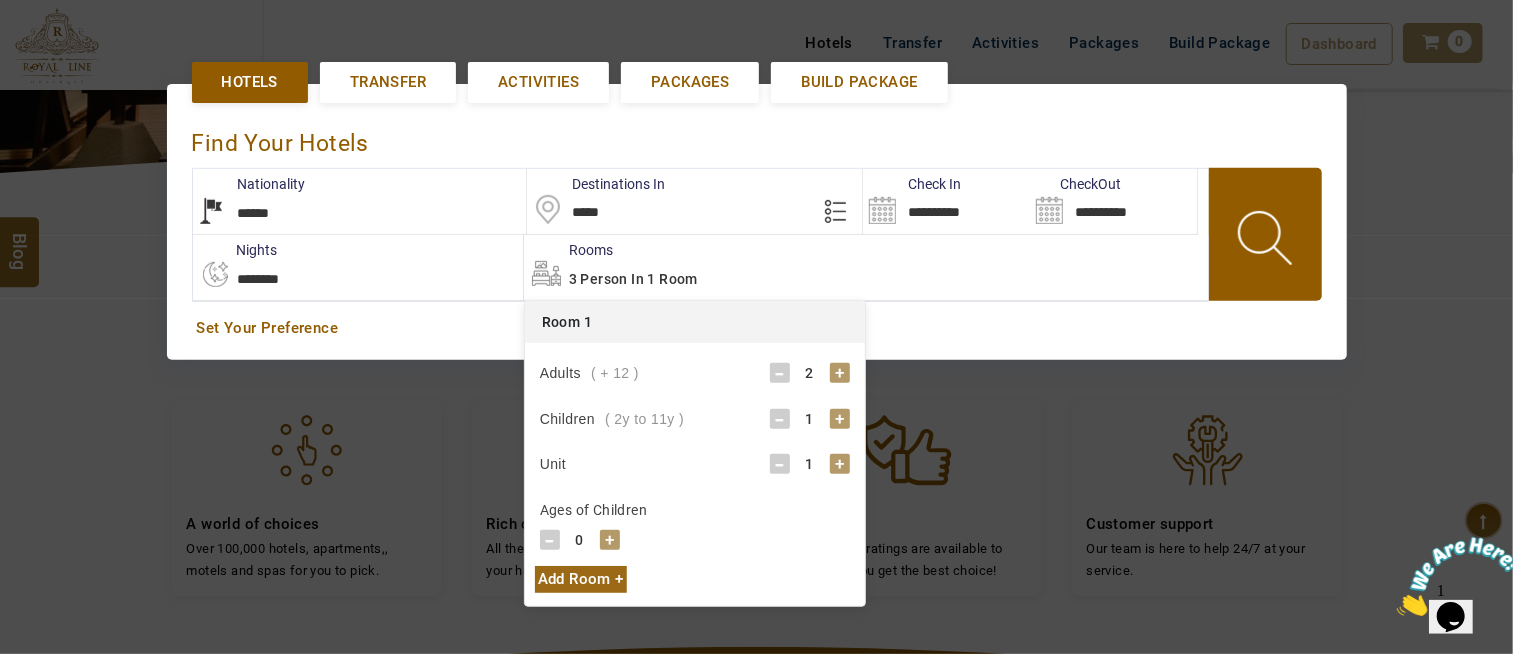 click on "+" at bounding box center [610, 540] 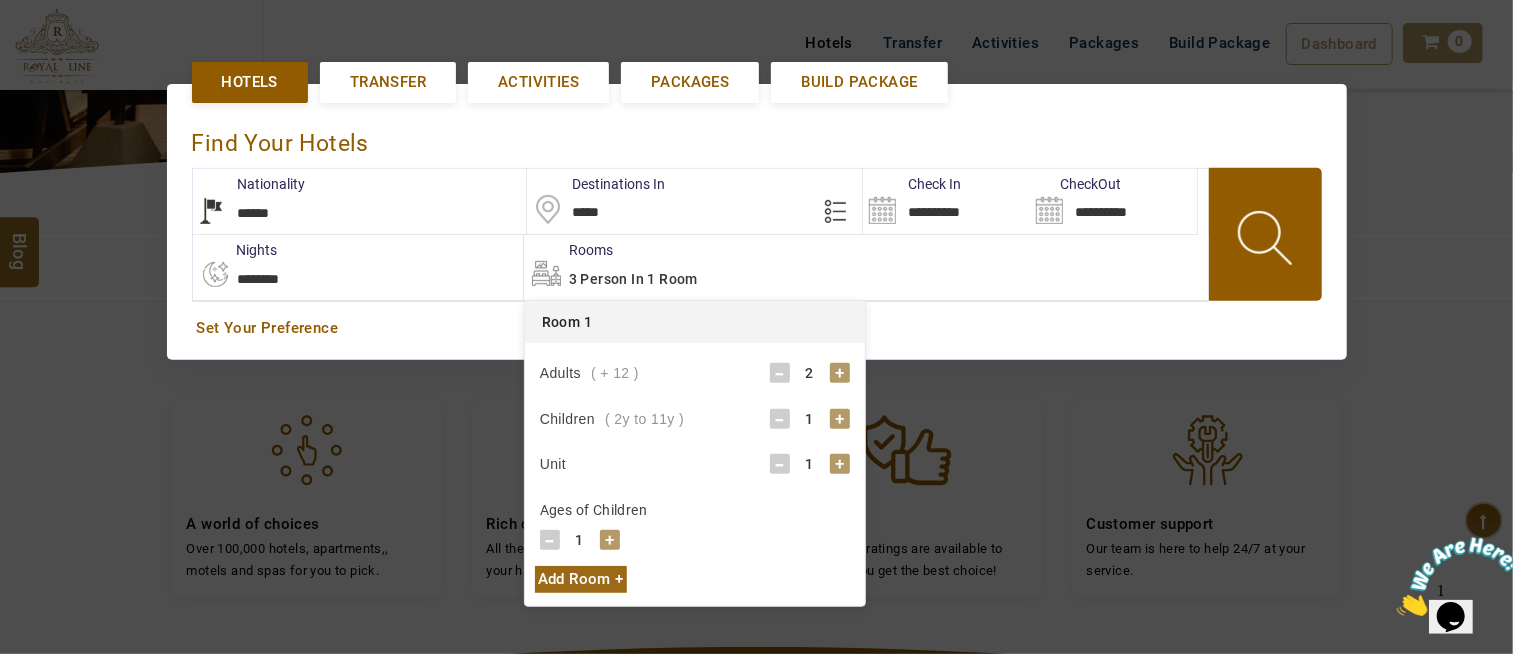 click on "+" at bounding box center [610, 540] 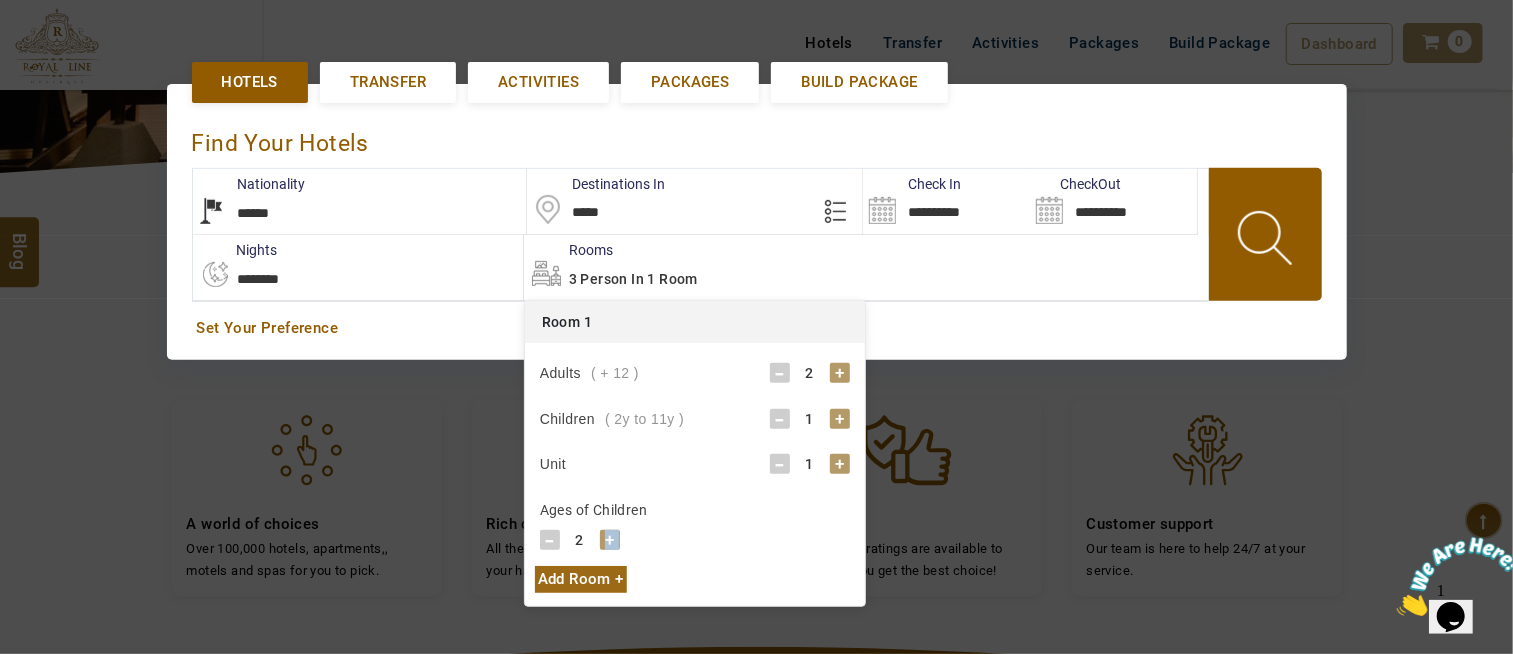 click on "+" at bounding box center [610, 540] 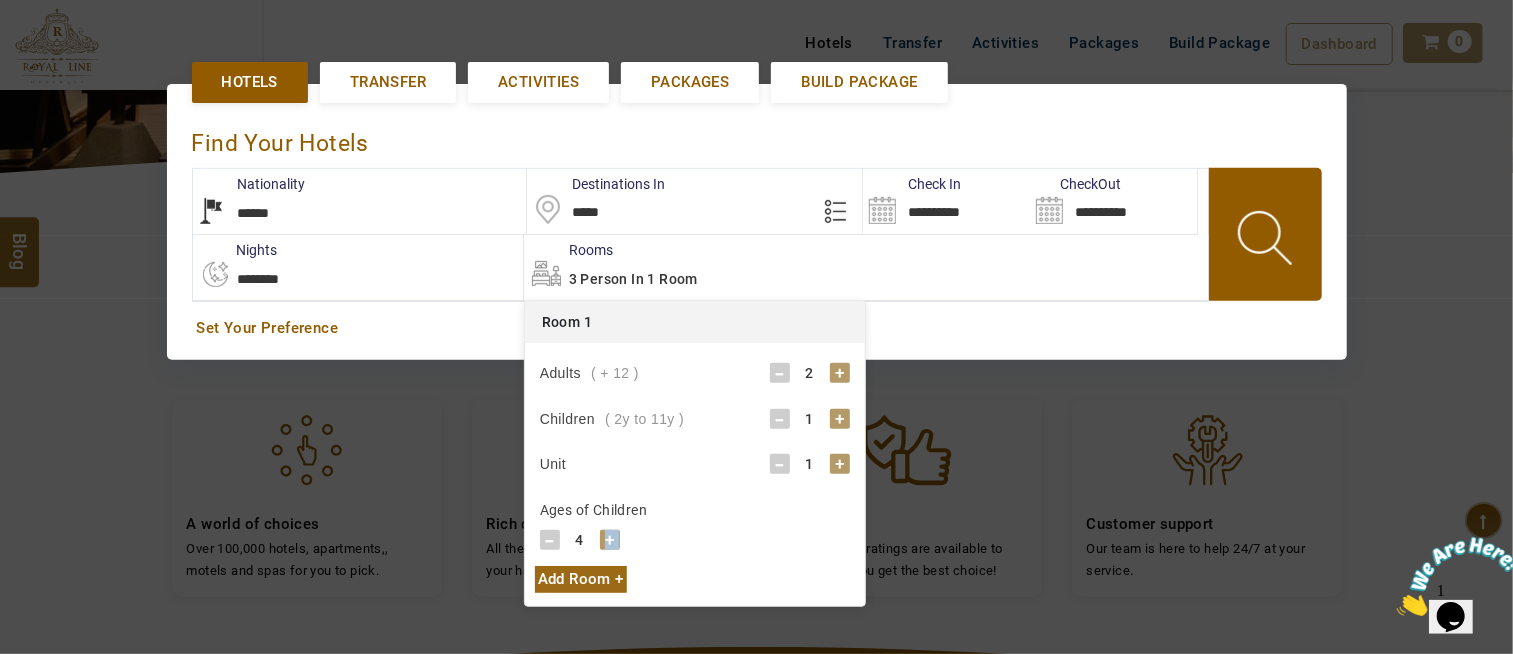 click at bounding box center (1267, 241) 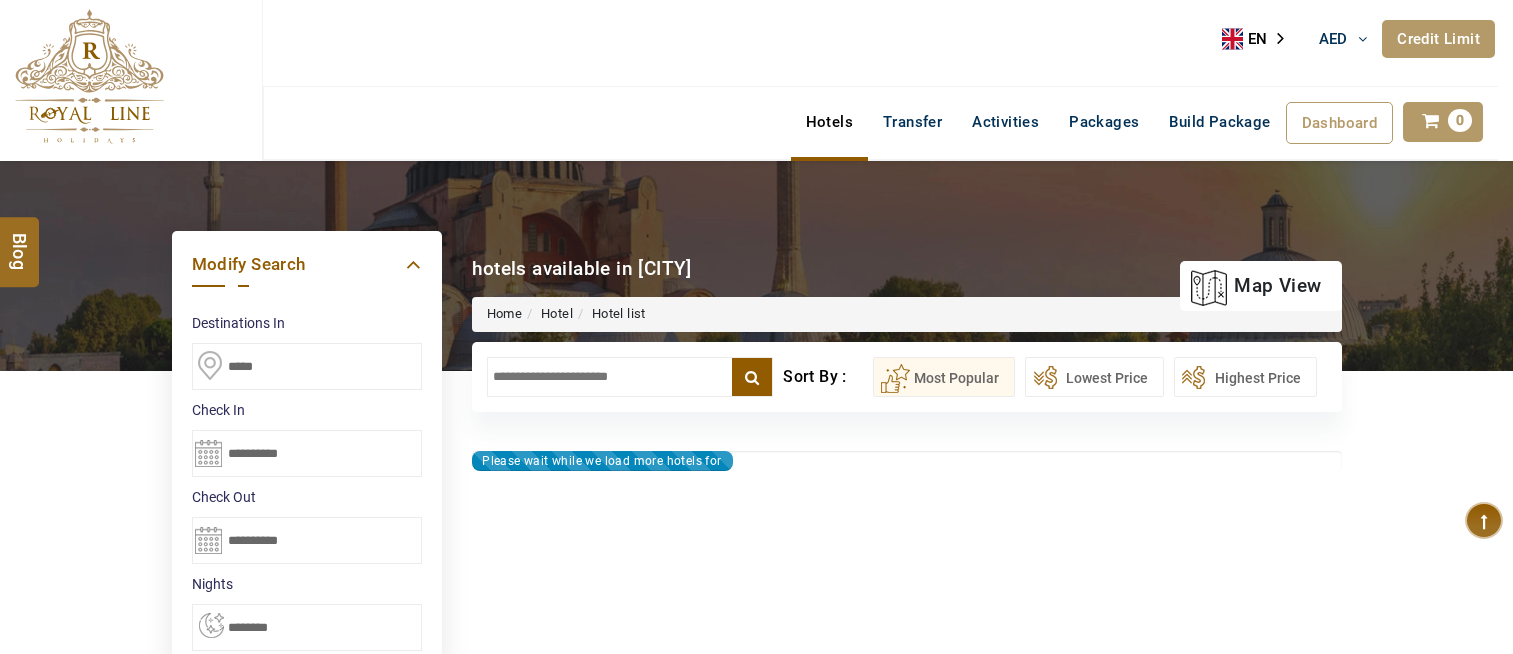select on "*" 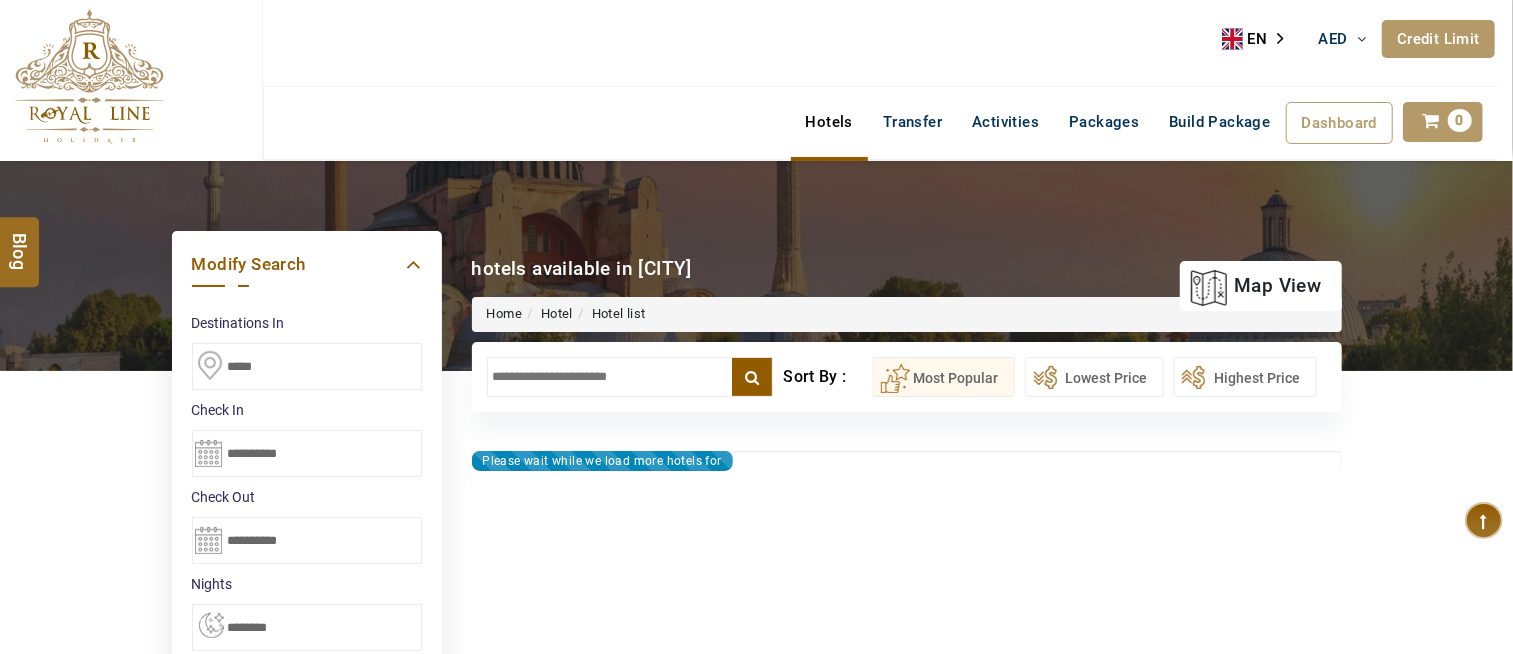 type on "**********" 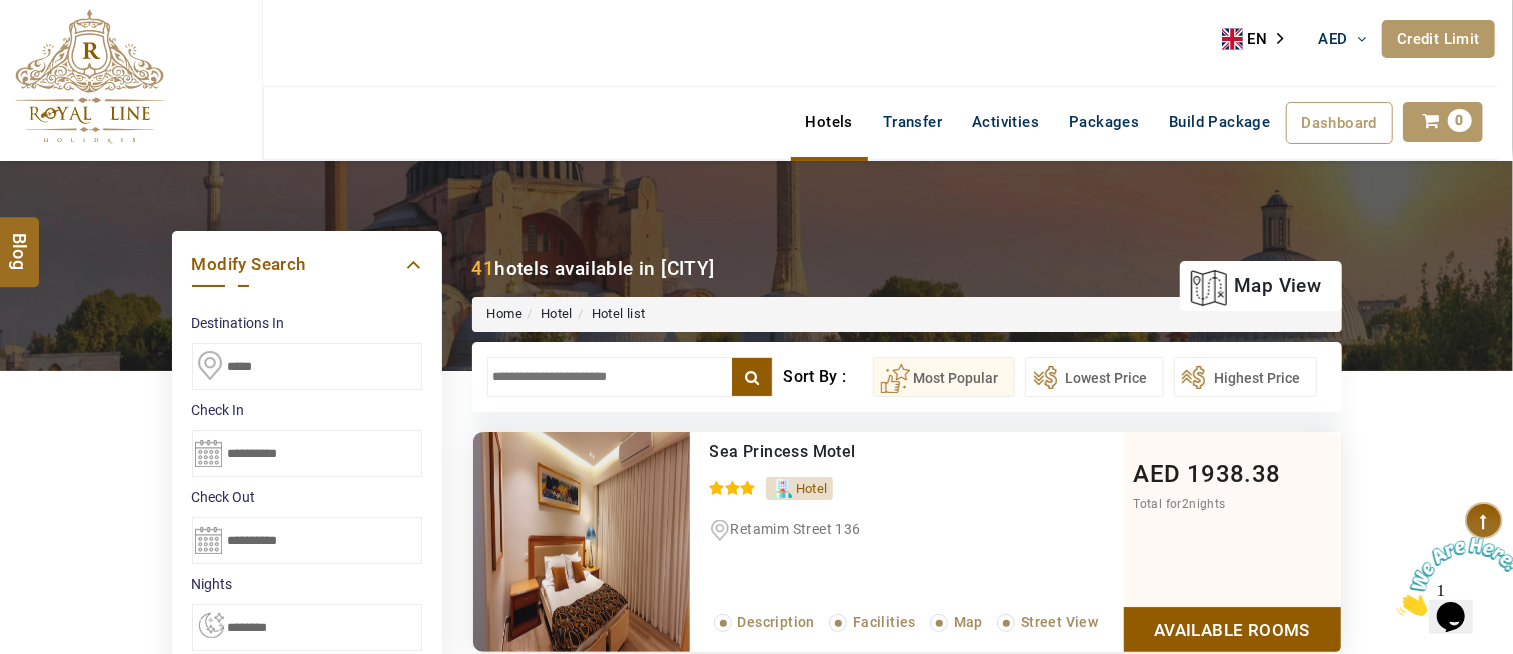 scroll, scrollTop: 0, scrollLeft: 0, axis: both 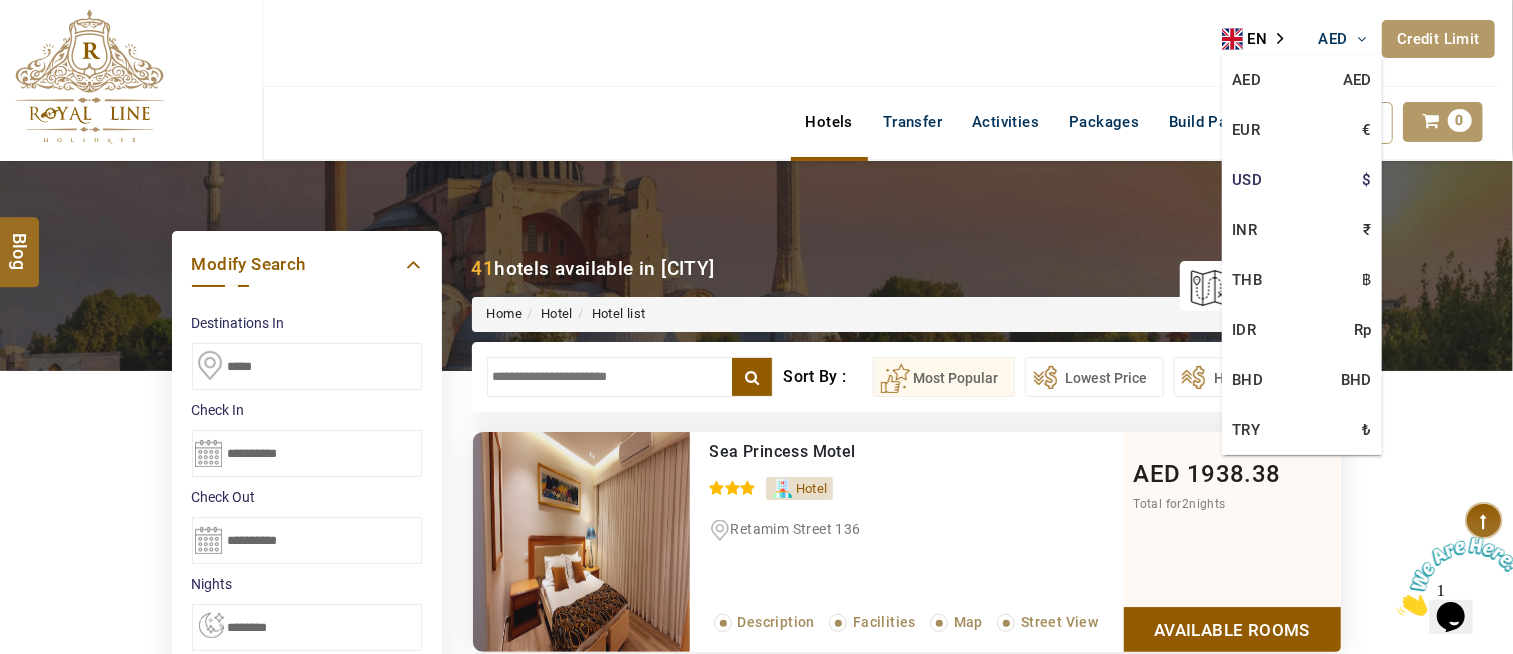 click on "USD  $" at bounding box center (1302, 180) 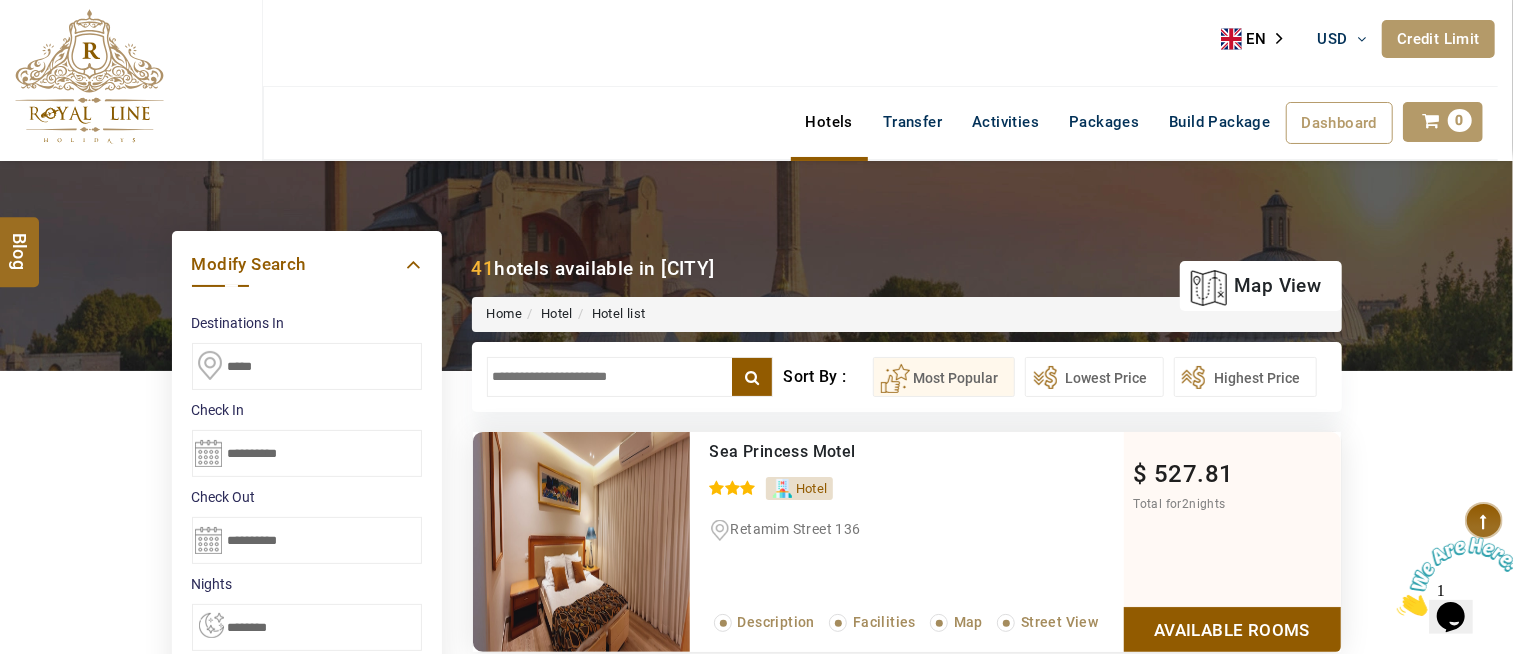 click on "DESTINATION + Add Destination  Nationality Afghanistan Albania Algeria American Samoa Andorra Angola Anguilla Antigua And Barbuda Argentina Armenia Aruba Australia Austria Azerbaijan Bahamas Bahrain Bangladesh Barbados Belarus Belgium Belize Benin Bermuda Bhutan Bolivia Bosnia Herzegovina Botswana Brazil British Indian Ocean Territory British Virgin Islands Brunei Darussalam Bulgaria Burkina Faso Burundi Cambodia Cameroon Canada Cape Verde Caribbean Cayman Islands Central African Republic Chad Chile China Christmas Island Cocos (Keeling) Islands Colombia Comoros Congo (Democratic Republic) Congo (Republic Of) Cook Islands Costa Rica Croatia Cuba Cyprus Czech Republic Denmark Djibouti Dominica Dominican Republic East Timor Ecuador Egypt El Salvador Equatorial Guinea Eritrea Estonia Ethiopia Falkland Islands(Malvinas) Faroe Islands Fiji Finland France French Guiana French Polynesia French Southern Territories Gabon Gambia Georgia Germany Ghana Gibraltar Greece Greenland Grenada Guadeloupe Guam Guatemala Guinea" at bounding box center [756, 938] 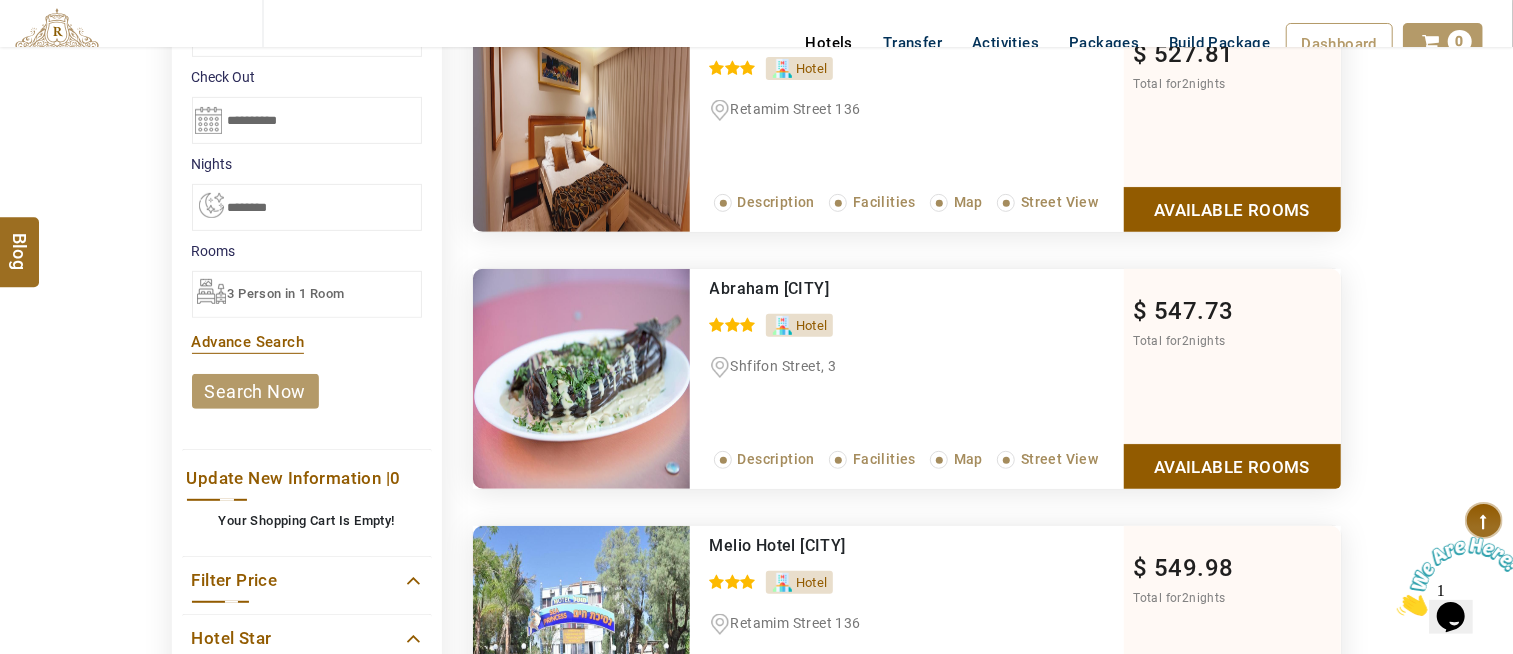 scroll, scrollTop: 444, scrollLeft: 0, axis: vertical 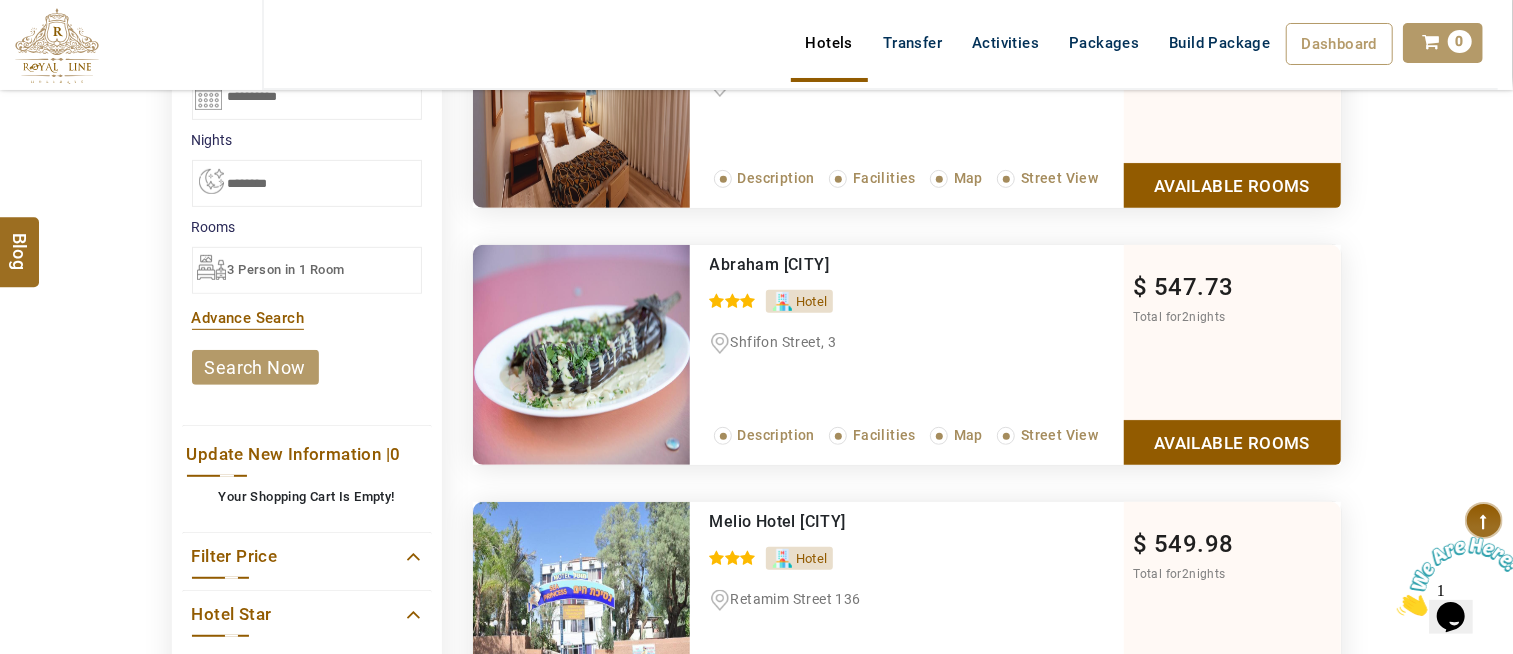 click on "Available Rooms" at bounding box center [1232, 442] 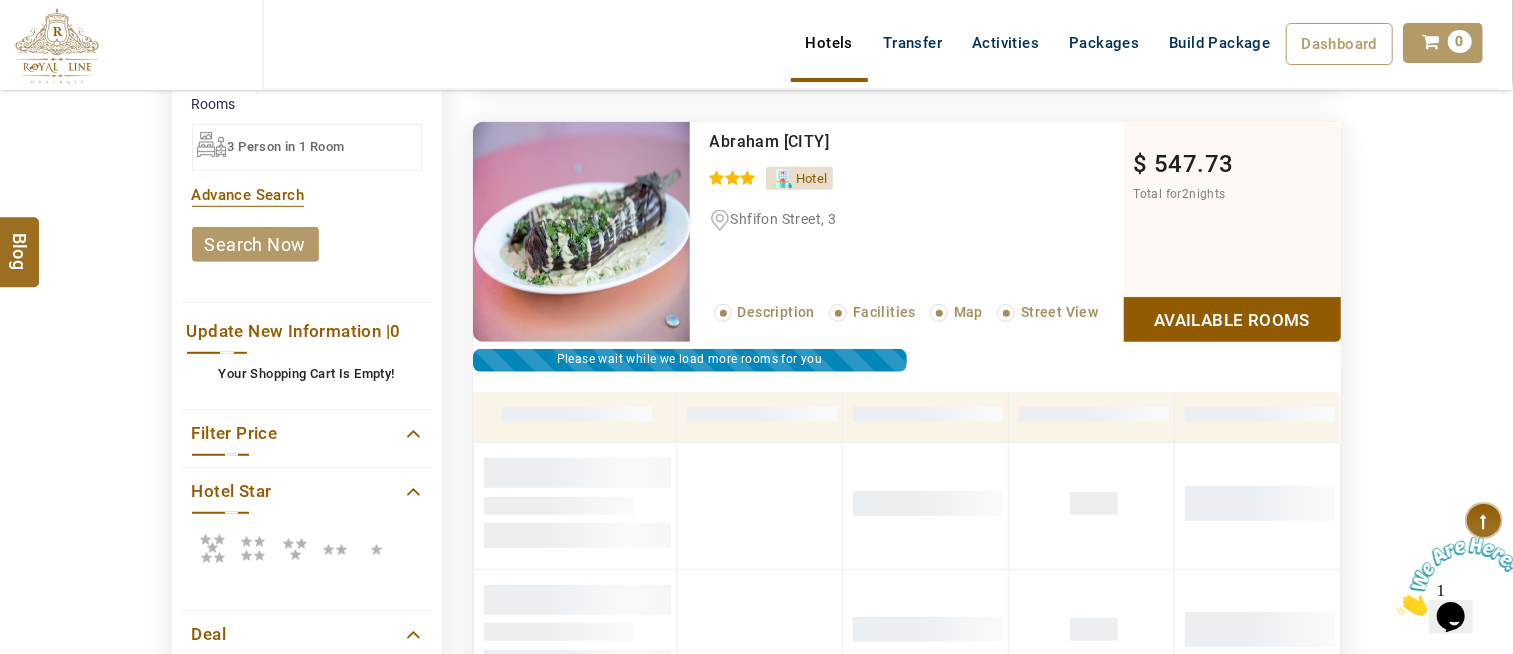 scroll, scrollTop: 528, scrollLeft: 0, axis: vertical 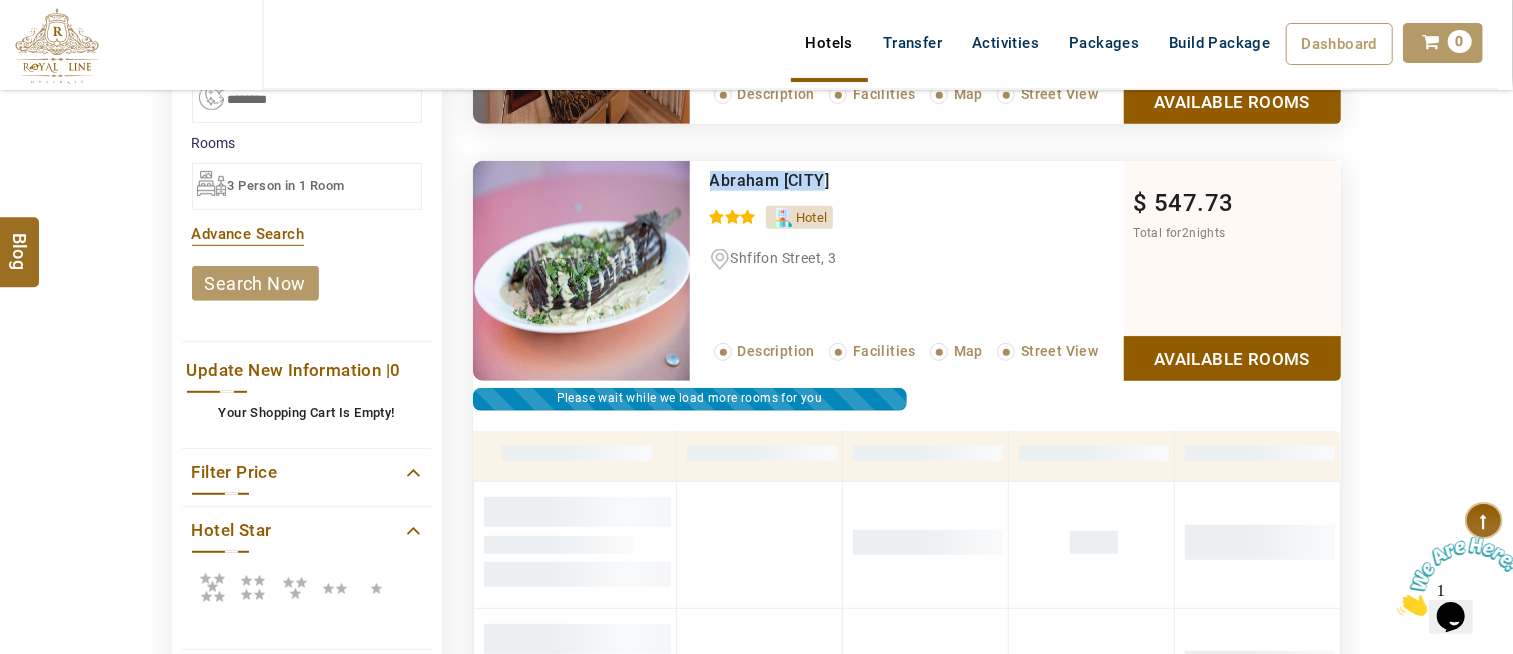 drag, startPoint x: 848, startPoint y: 181, endPoint x: 707, endPoint y: 178, distance: 141.0319 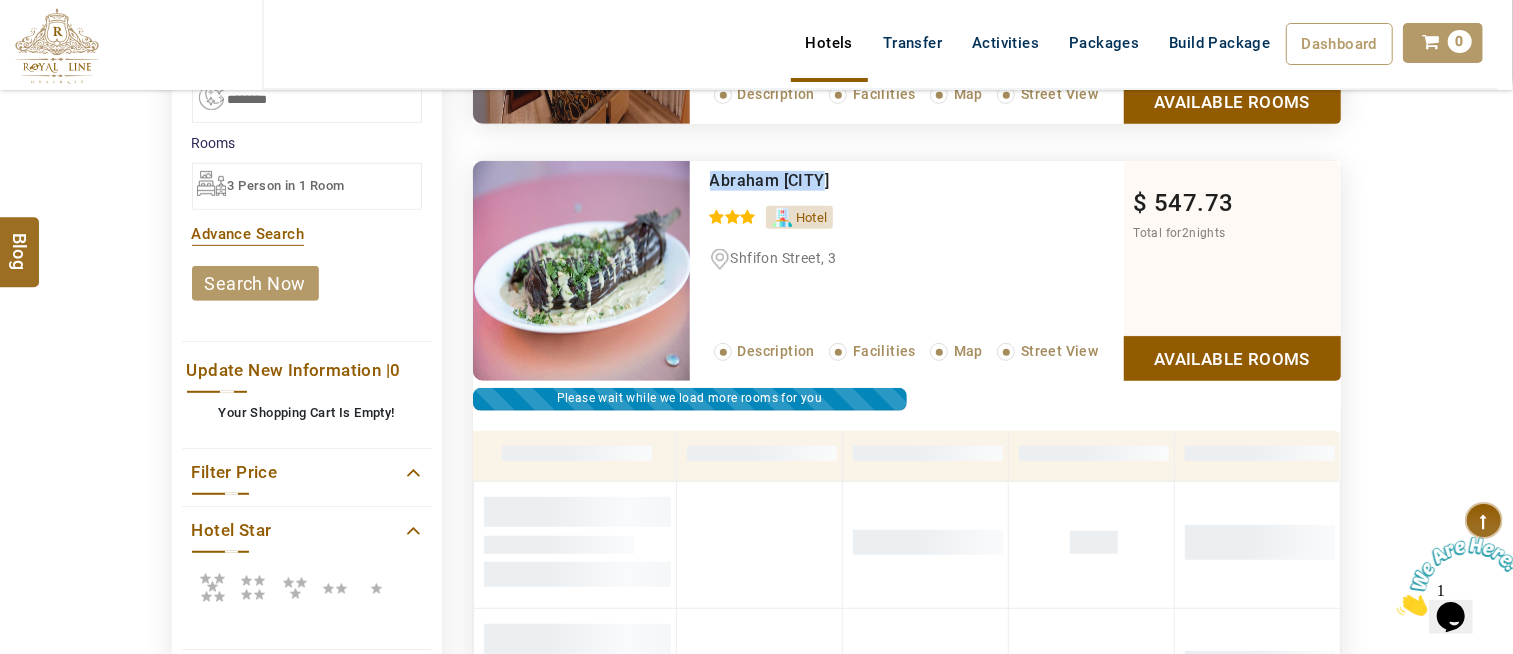click on "Abraham Eilat 0 / 5 Hotel Shfifon Street, 3 Read More... Description   Facilities Map Street View" at bounding box center [907, 271] 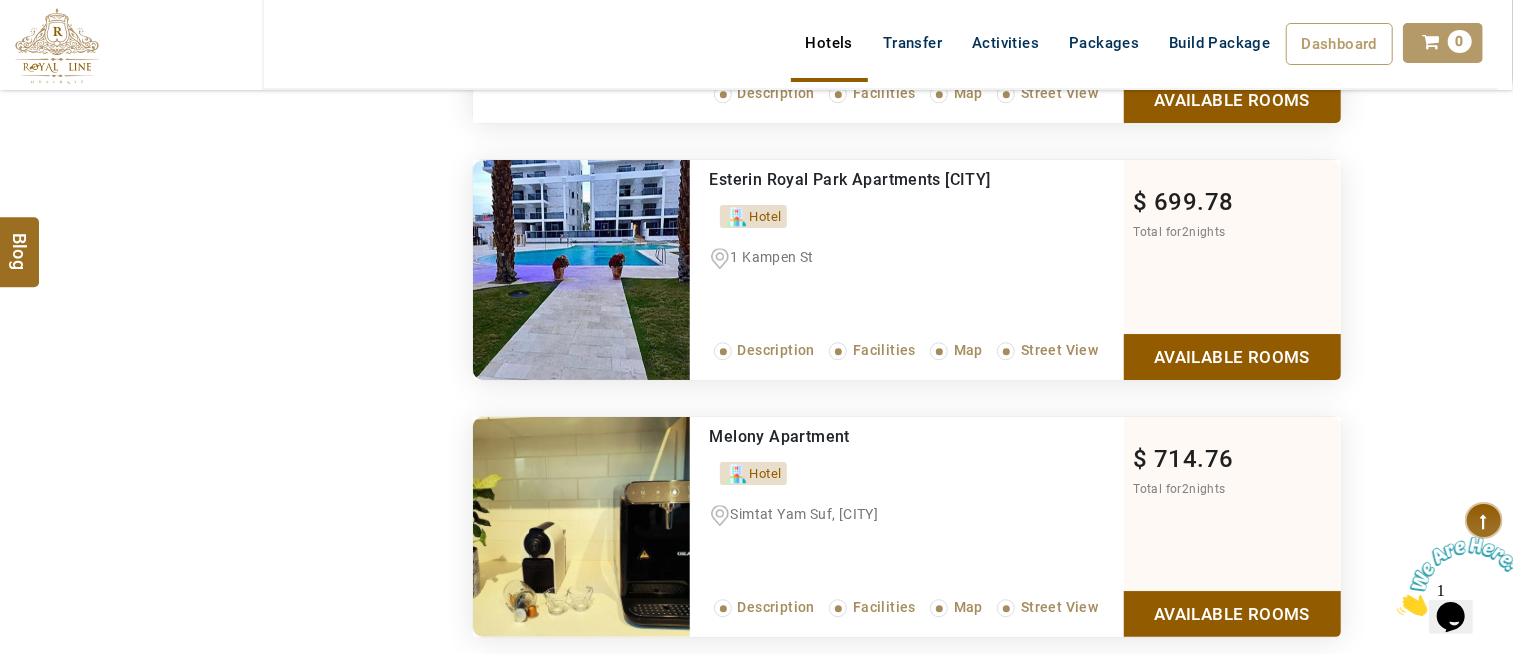 scroll, scrollTop: 2973, scrollLeft: 0, axis: vertical 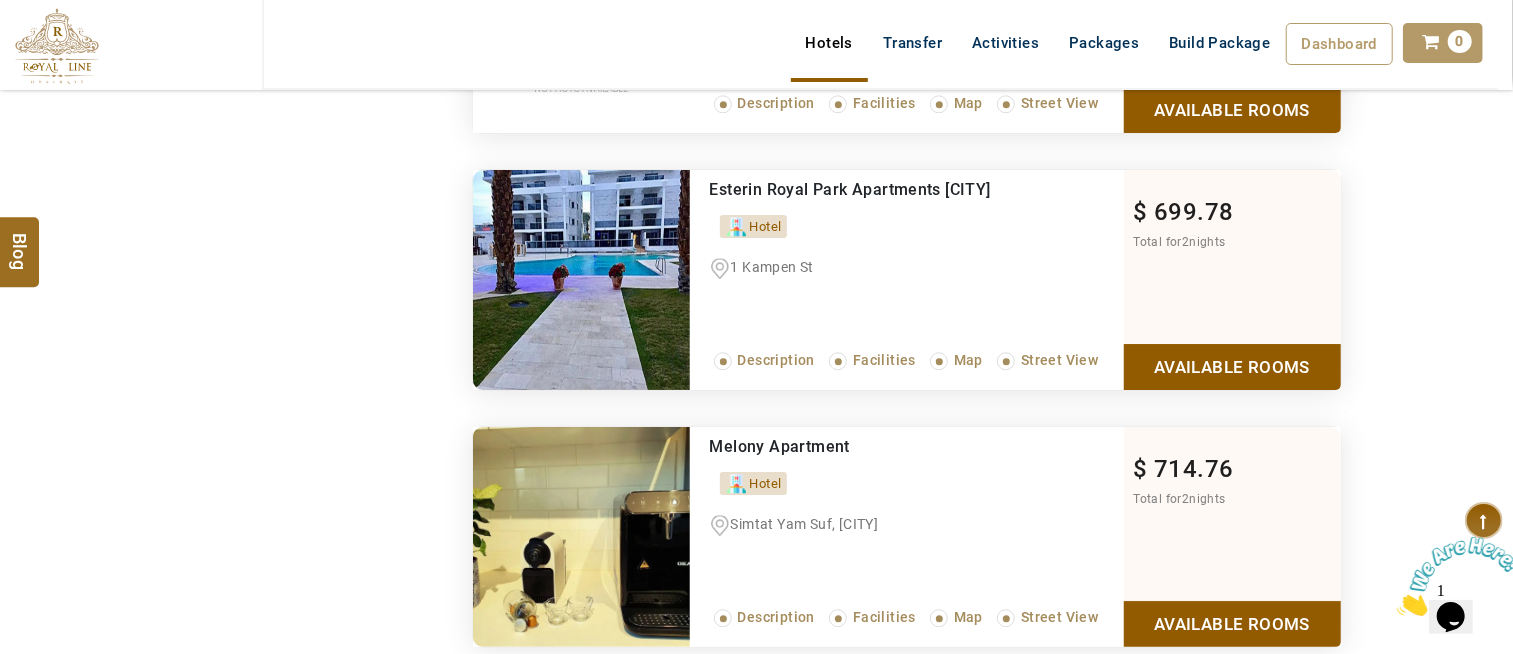 click on "**********" at bounding box center [757, -159] 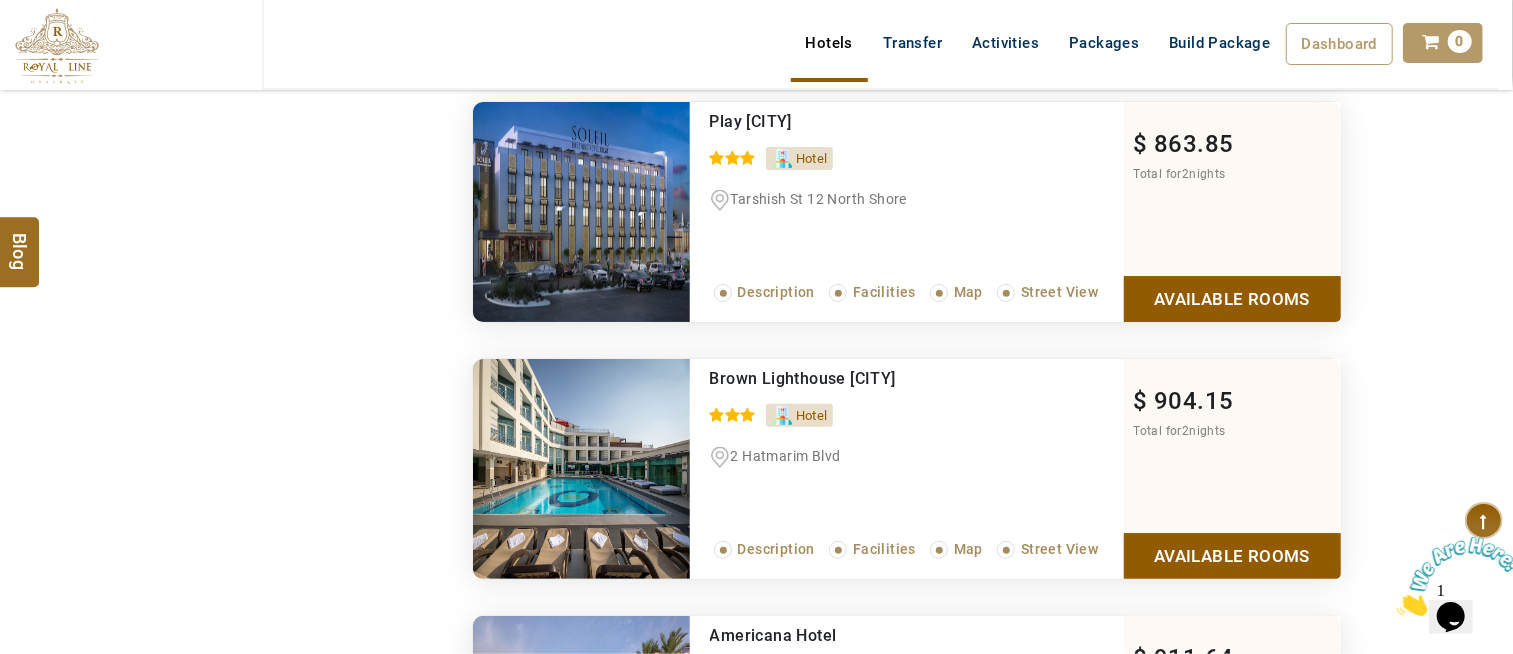 scroll, scrollTop: 4751, scrollLeft: 0, axis: vertical 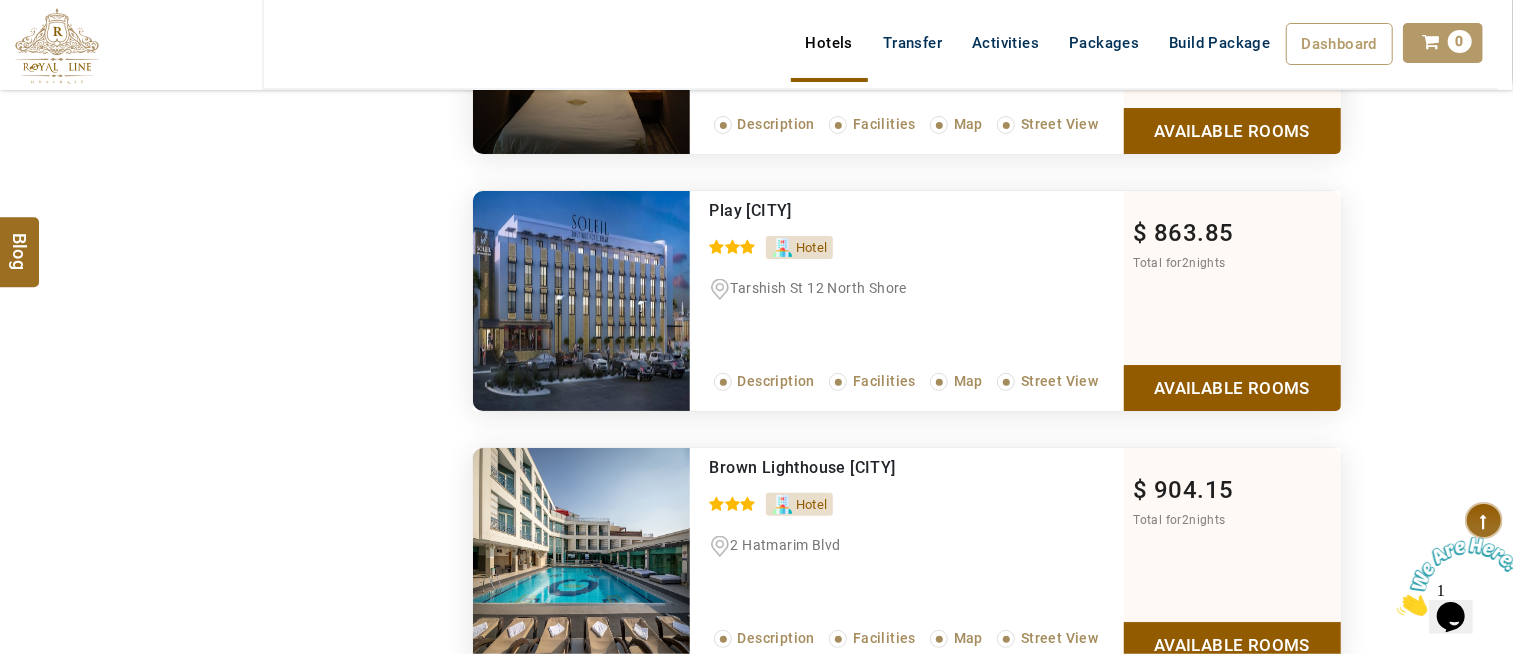 click on "Available Rooms" at bounding box center (1232, 387) 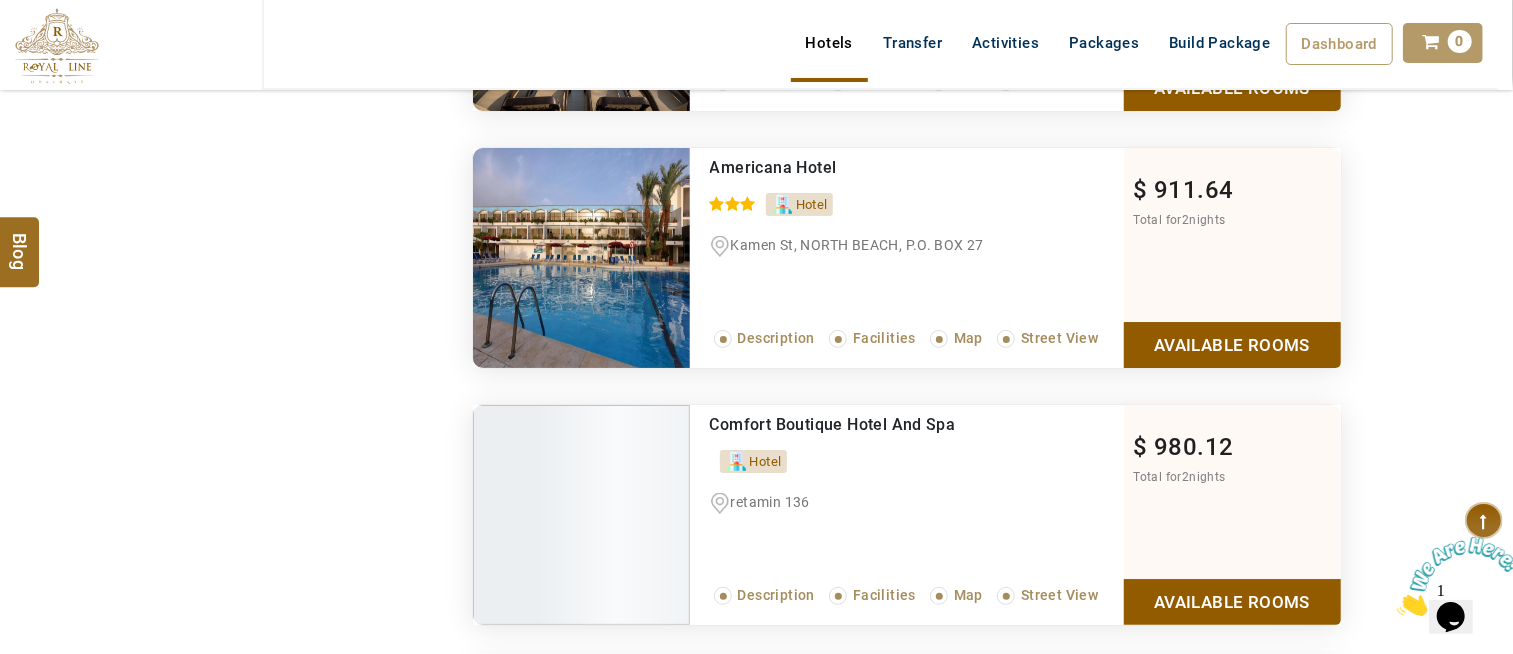 scroll, scrollTop: 3983, scrollLeft: 0, axis: vertical 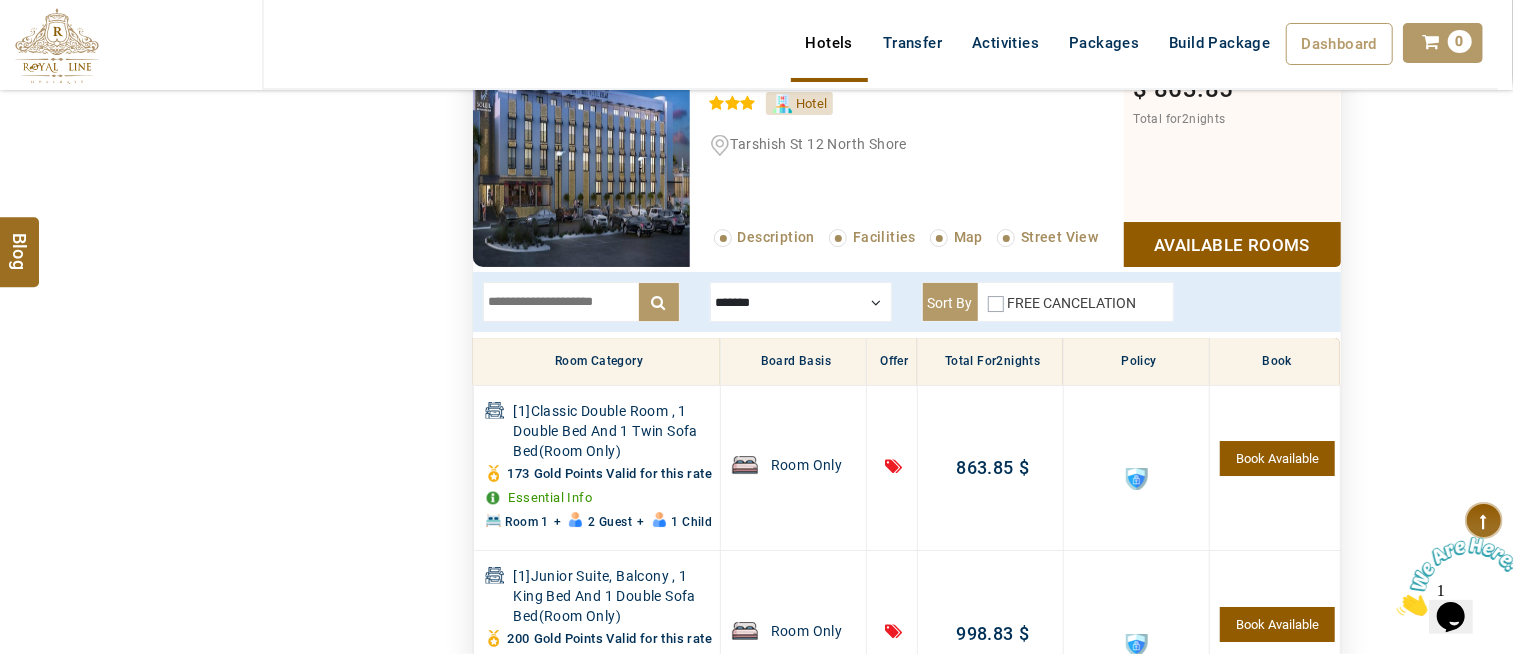 click at bounding box center [801, 302] 